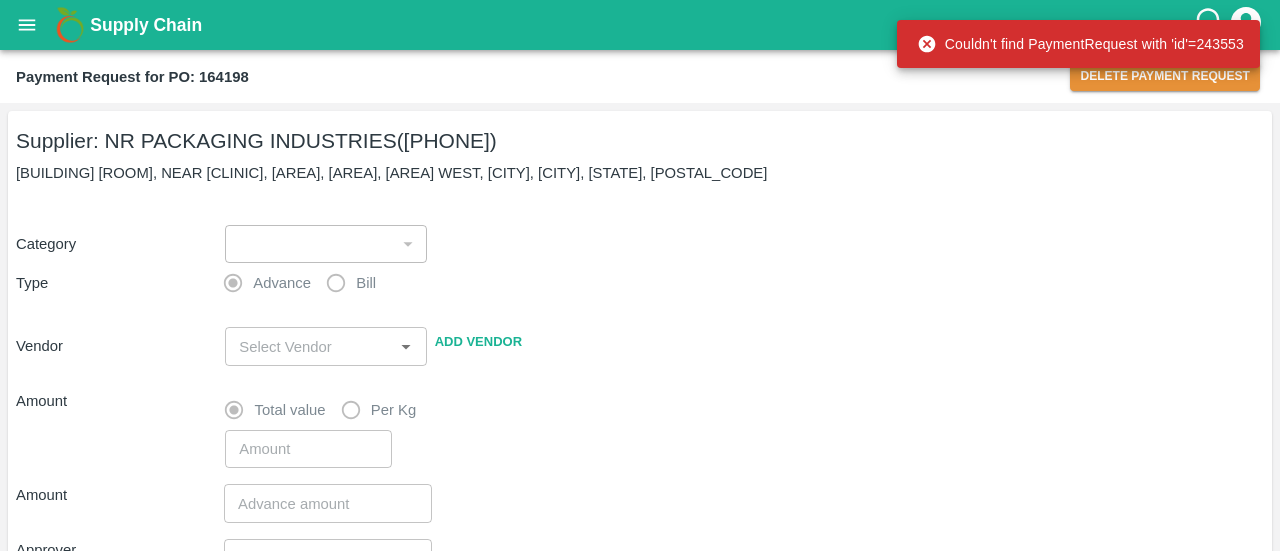 scroll, scrollTop: 0, scrollLeft: 0, axis: both 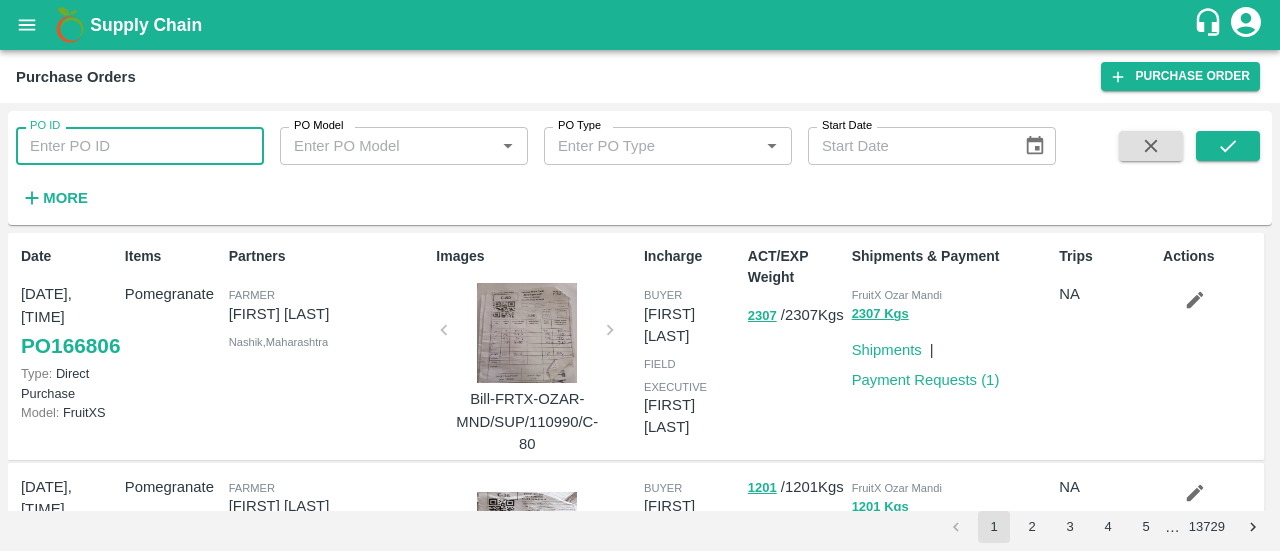 click on "PO ID" at bounding box center (140, 146) 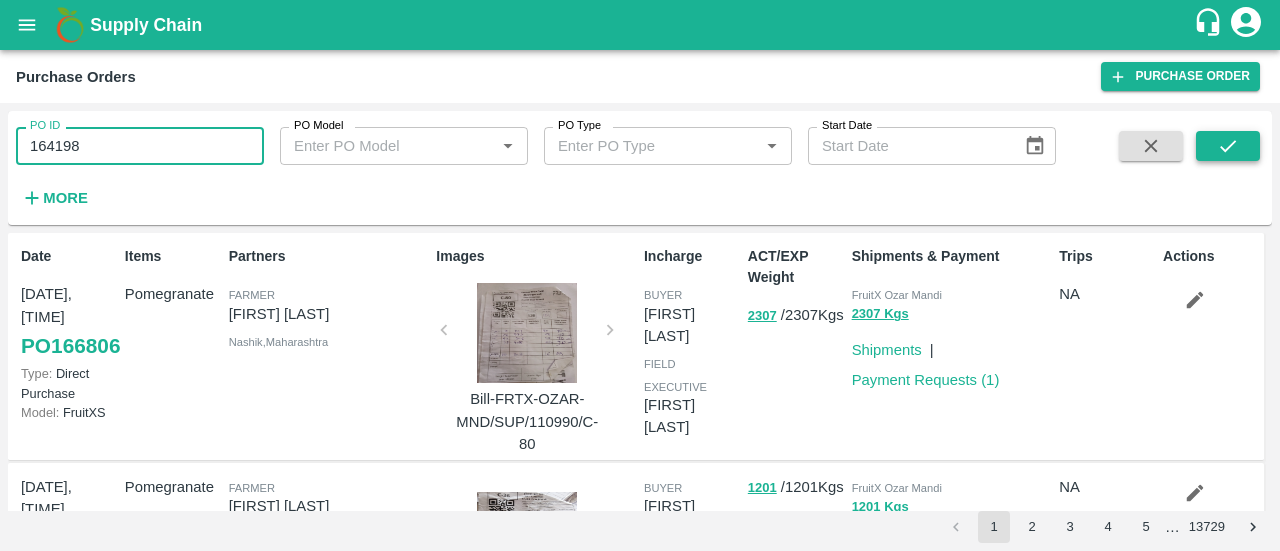 type on "164198" 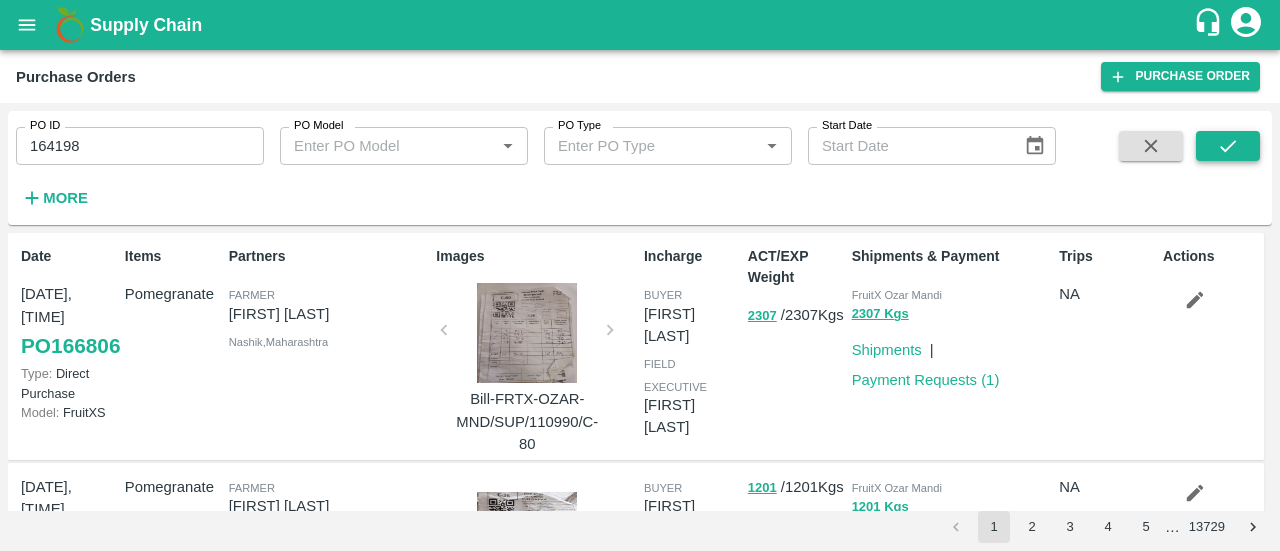 click at bounding box center (1228, 146) 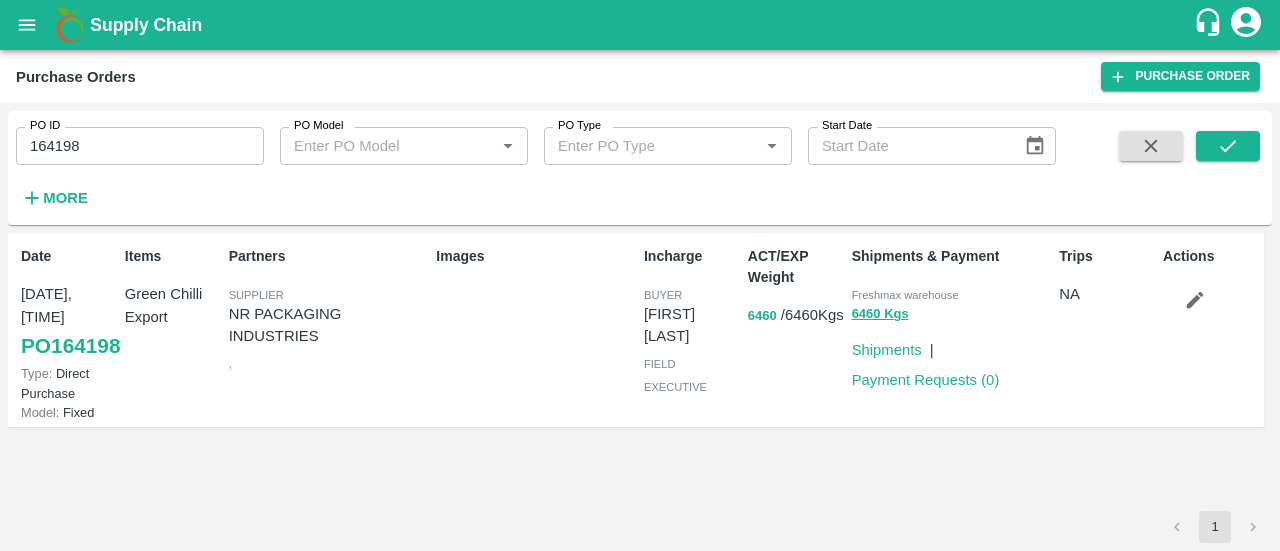 click on "6460" at bounding box center [762, 316] 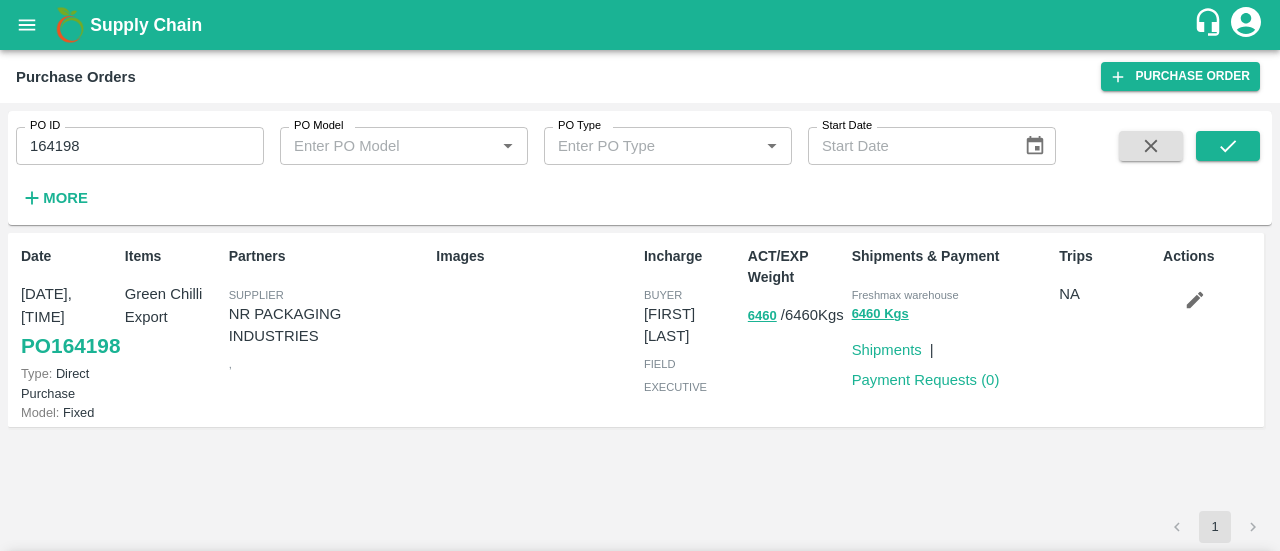 click 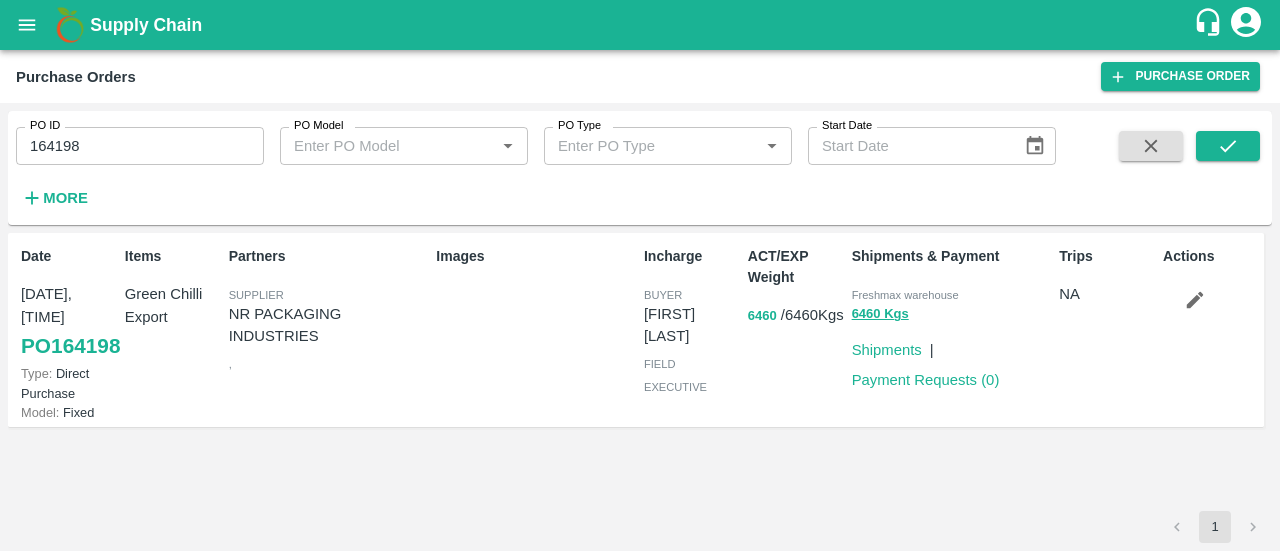 click on "6460" at bounding box center (762, 316) 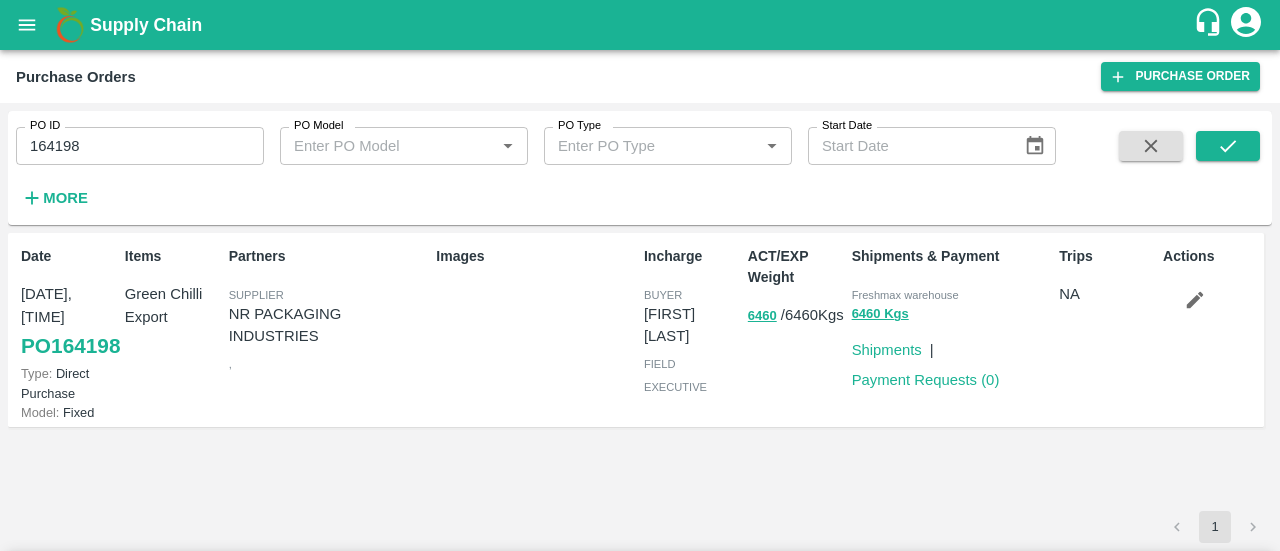 click 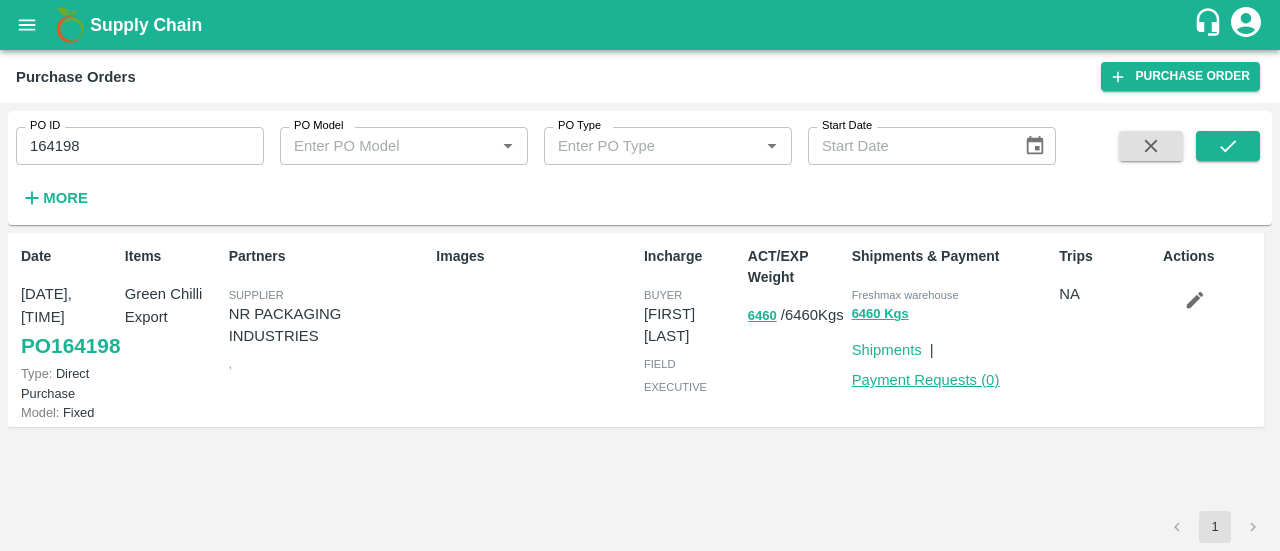 click on "Payment Requests ( 0 )" at bounding box center (926, 380) 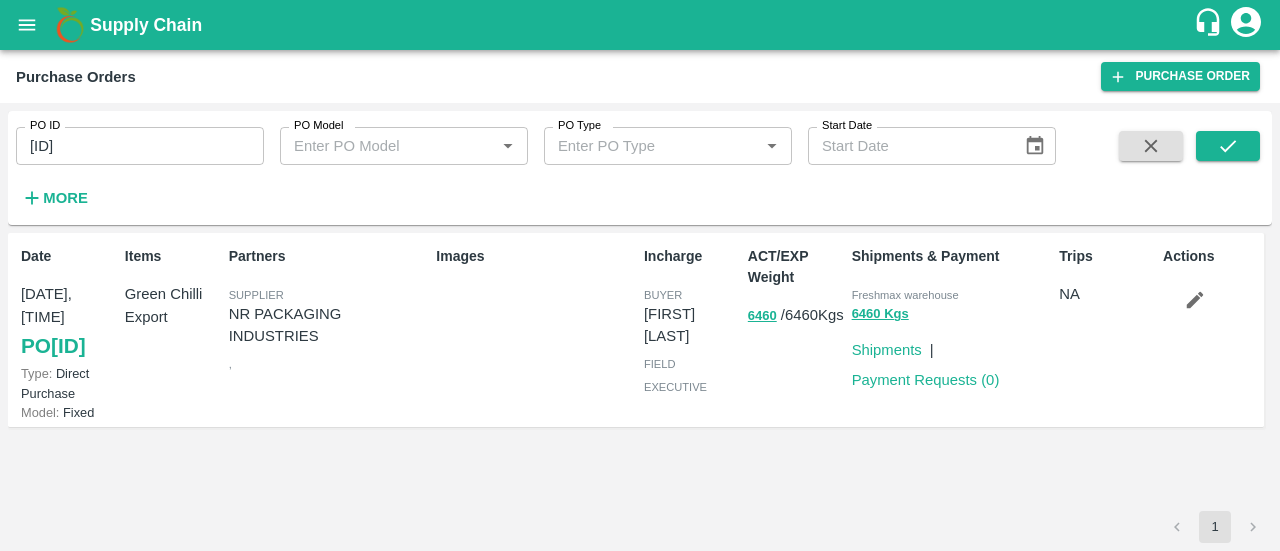 scroll, scrollTop: 0, scrollLeft: 0, axis: both 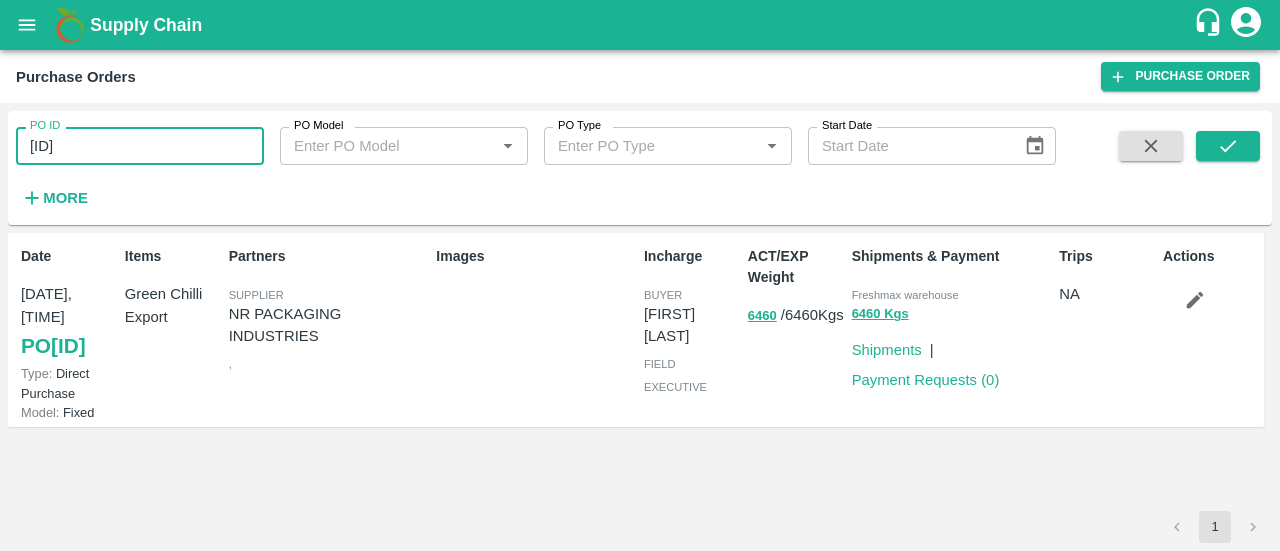 click on "164198" at bounding box center [140, 146] 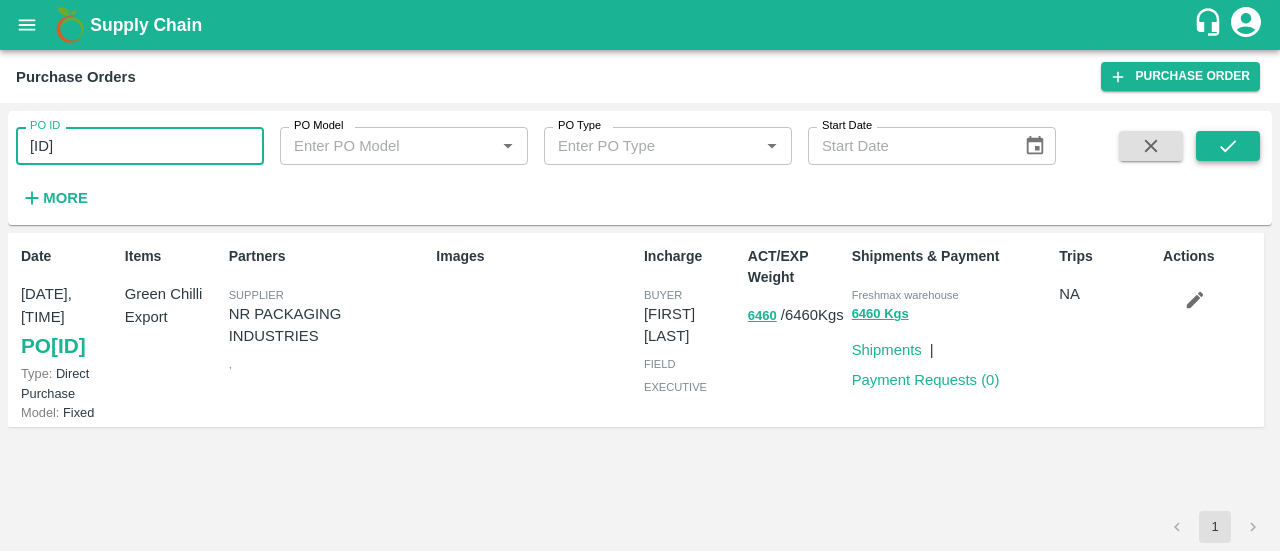 type on "164201" 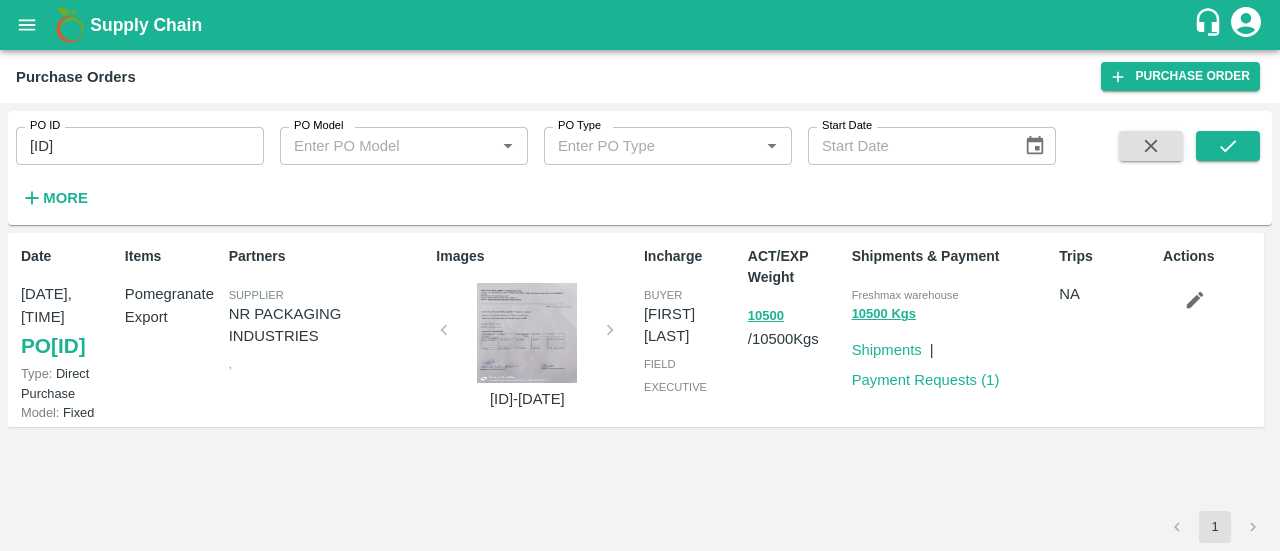 click at bounding box center (527, 333) 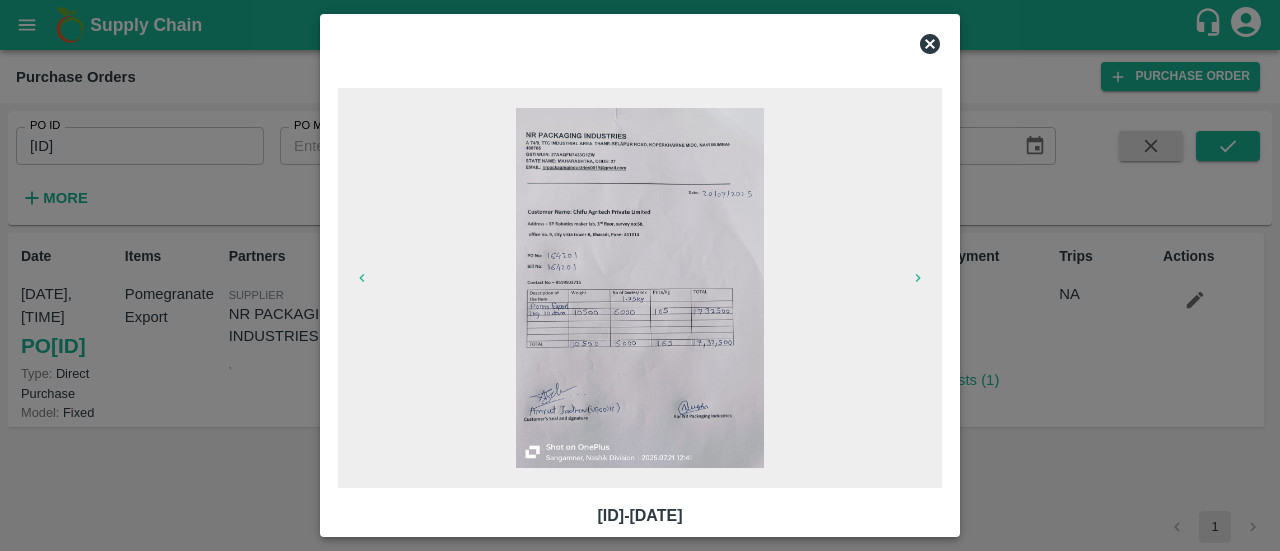 click 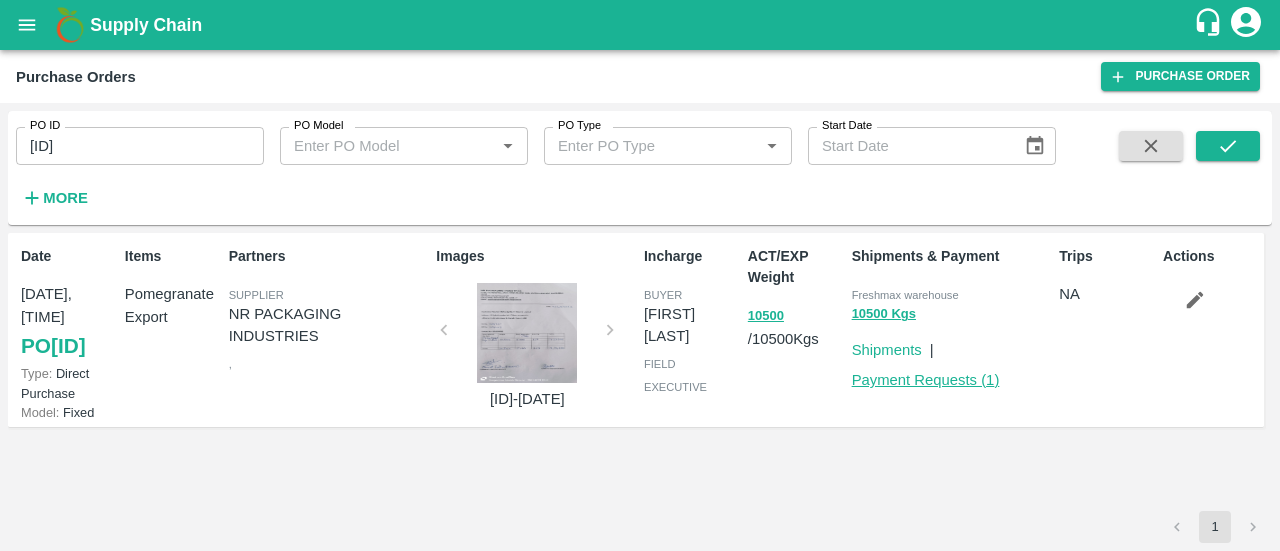 click on "Payment Requests ( 1 )" at bounding box center [926, 380] 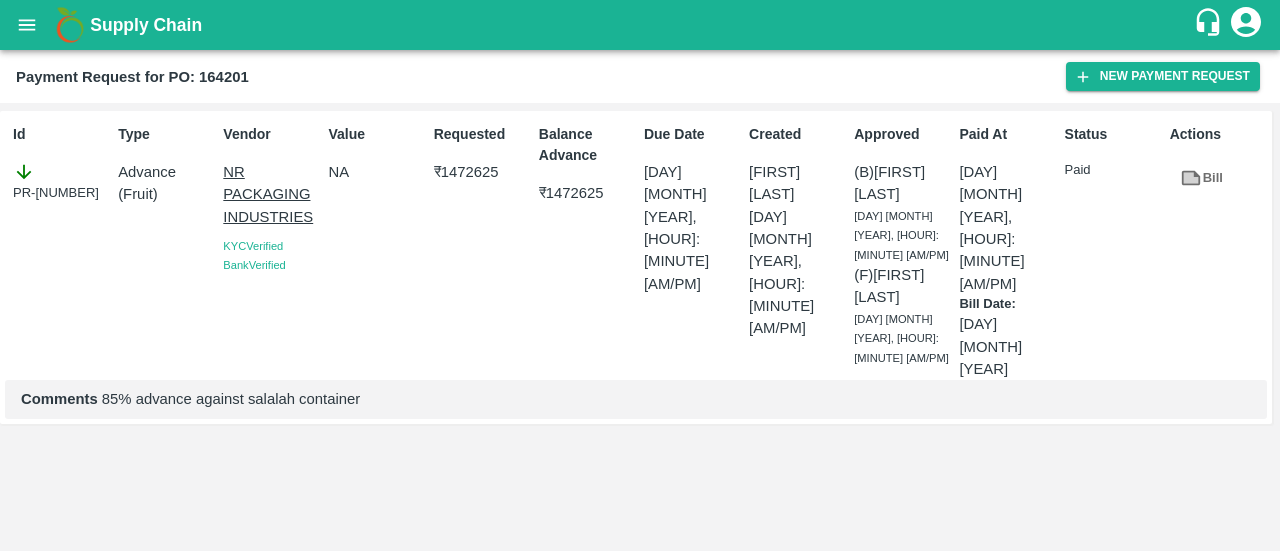 scroll, scrollTop: 0, scrollLeft: 0, axis: both 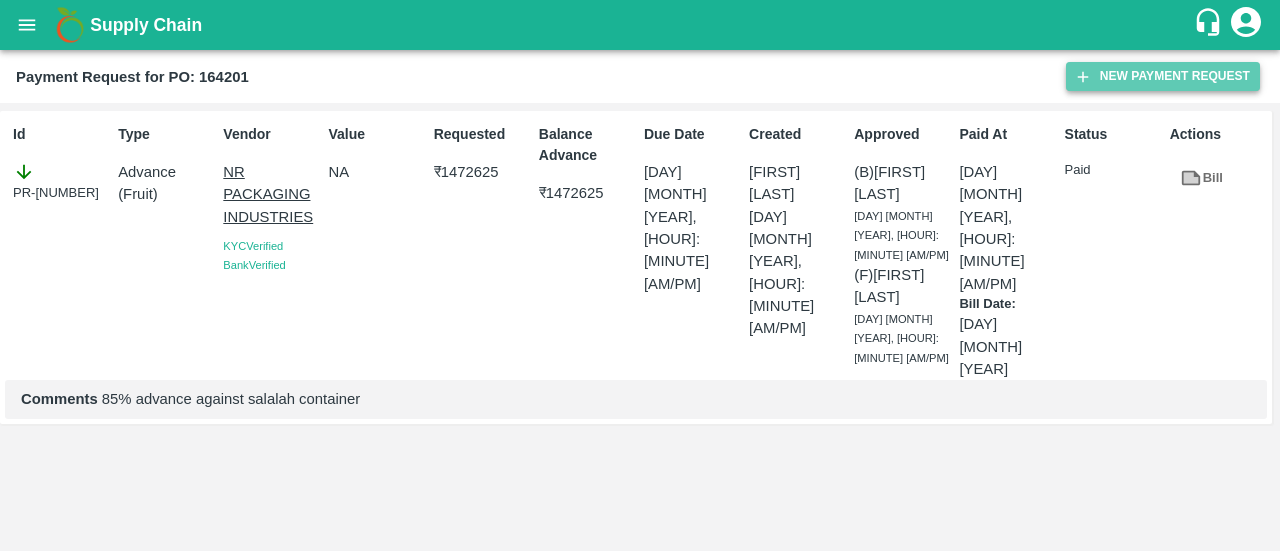 click on "New Payment Request" at bounding box center [1163, 76] 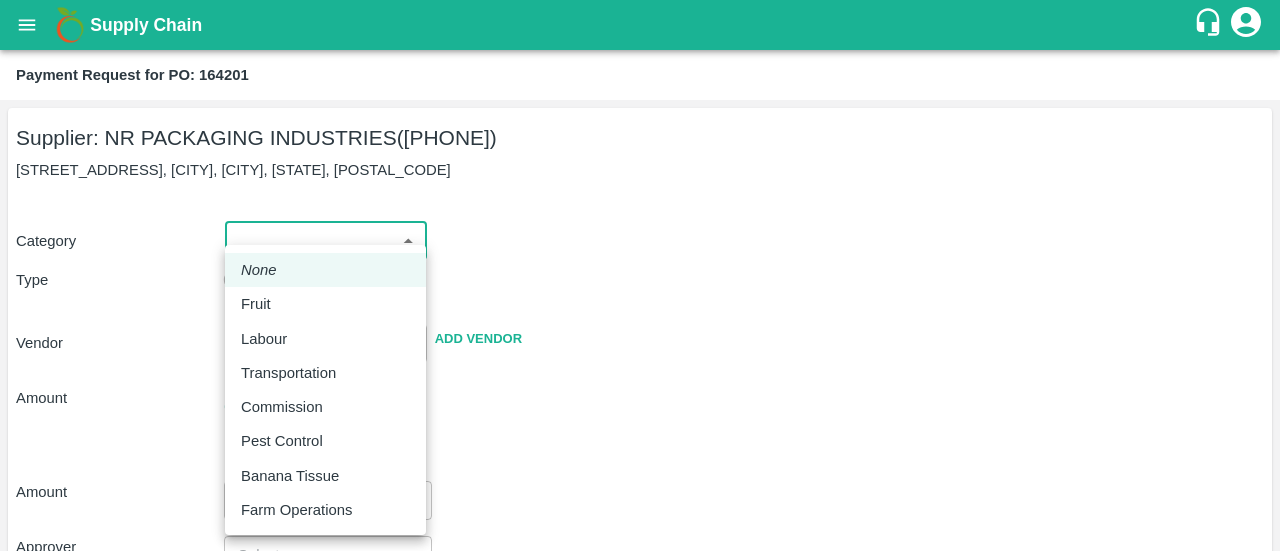click on "Supply Chain Payment Request for PO: 164201 Supplier: NR PACKAGING INDUSTRIES (8286763635) [STREET_ADDRESS], [CITY], [CITY], [STATE], [POSTAL_CODE], Category Type Advance Bill Vendor Add Vendor Amount Total value Per Kg Amount Approver Due Date Priority Low High Comment x Attach bill Cancel Save FruitX Rohru Mandi FruitX Oddi Mandi FruitX Jeewana Mandi 23-24 Freshmax warehouse Nashik Grapes Export PH DMP Raj Agro industries PH Amrut Jadhav Logout None Fruit Labour Transportation Commission Pest Control Banana Tissue Farm Operations" at bounding box center (640, 275) 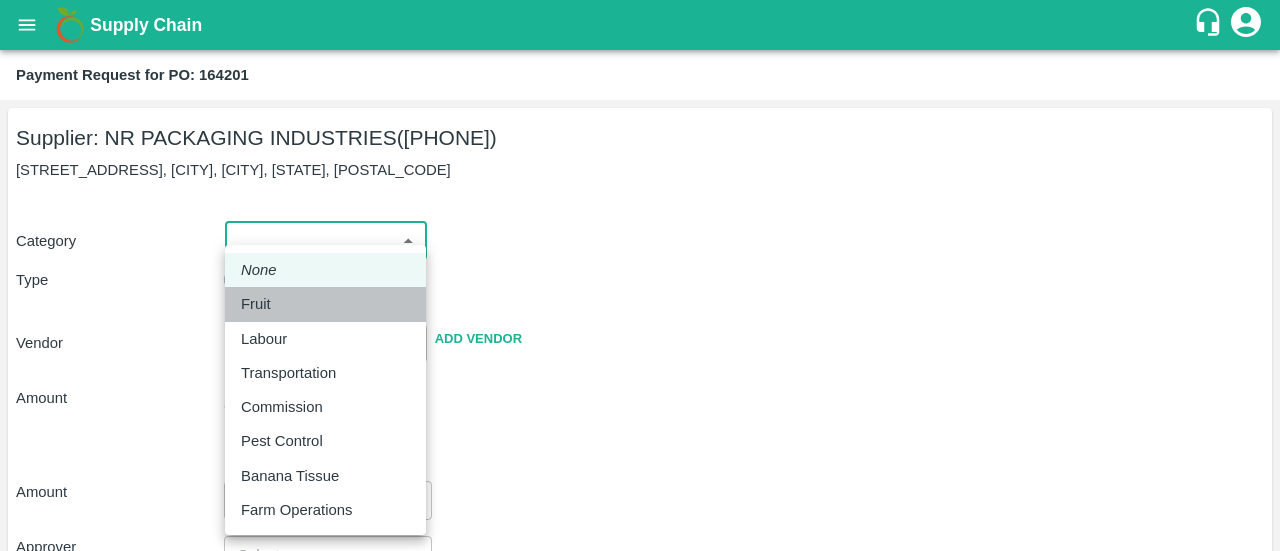 click on "Fruit" at bounding box center [325, 304] 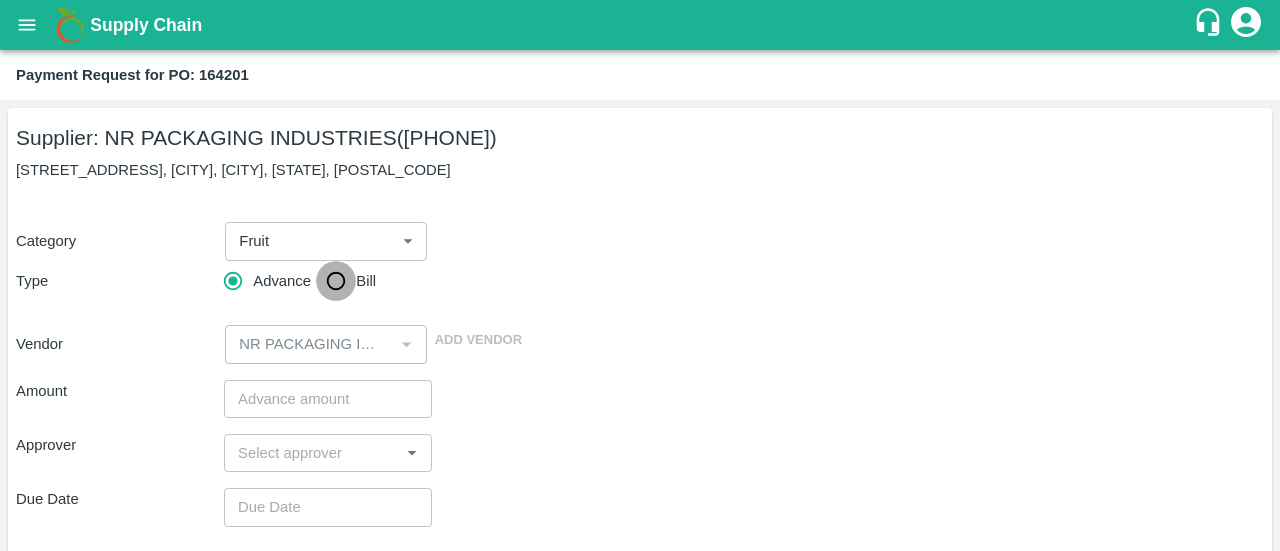 click on "Bill" at bounding box center (336, 281) 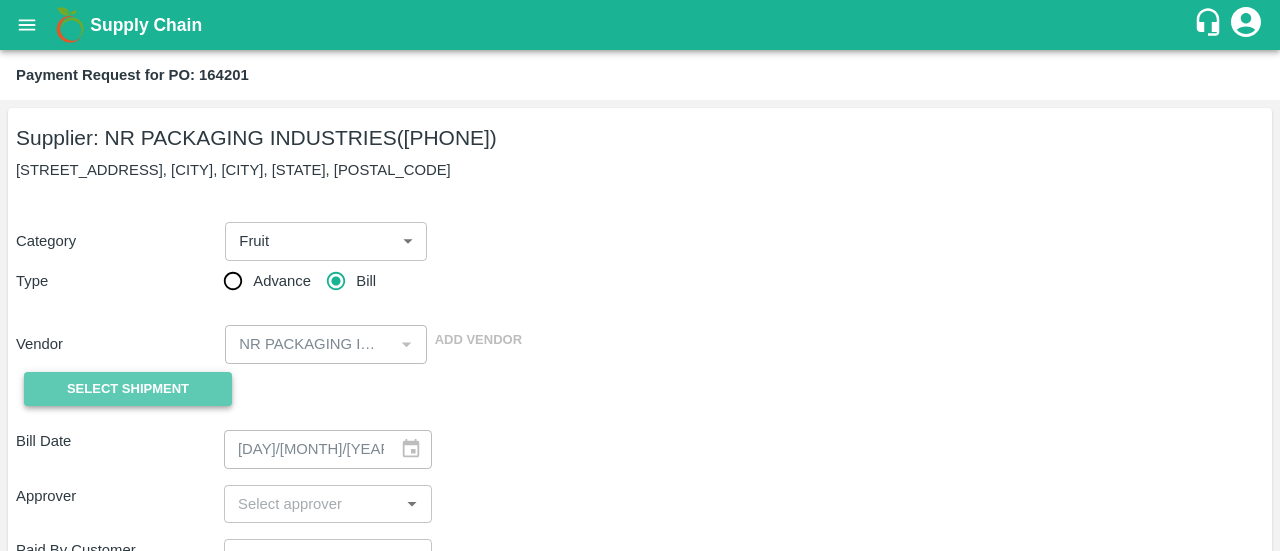 click on "Select Shipment" at bounding box center [128, 389] 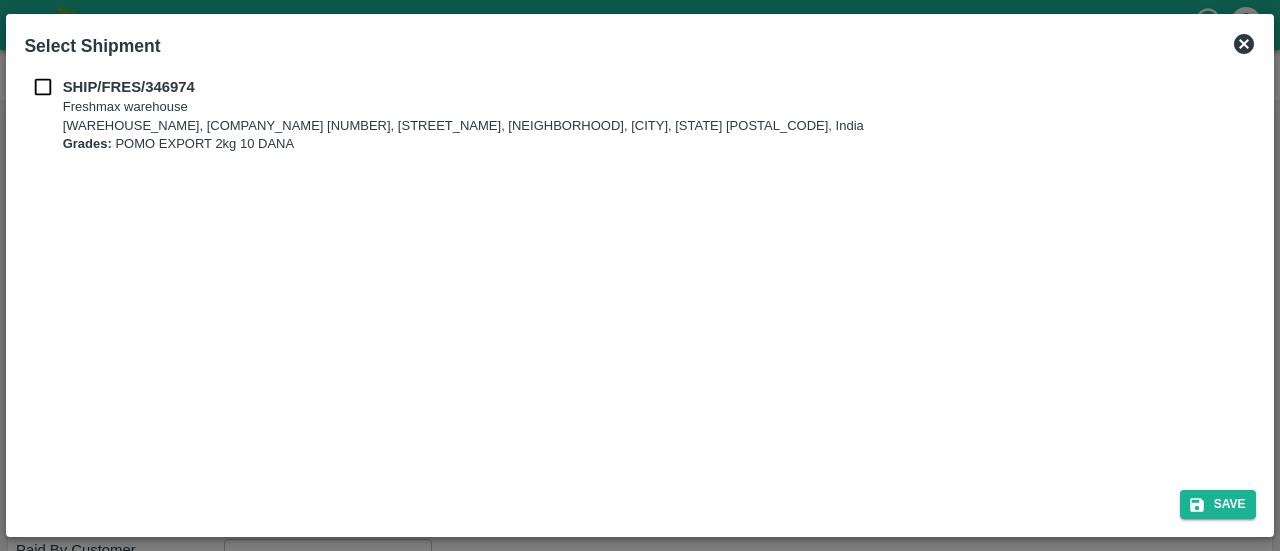click at bounding box center [43, 87] 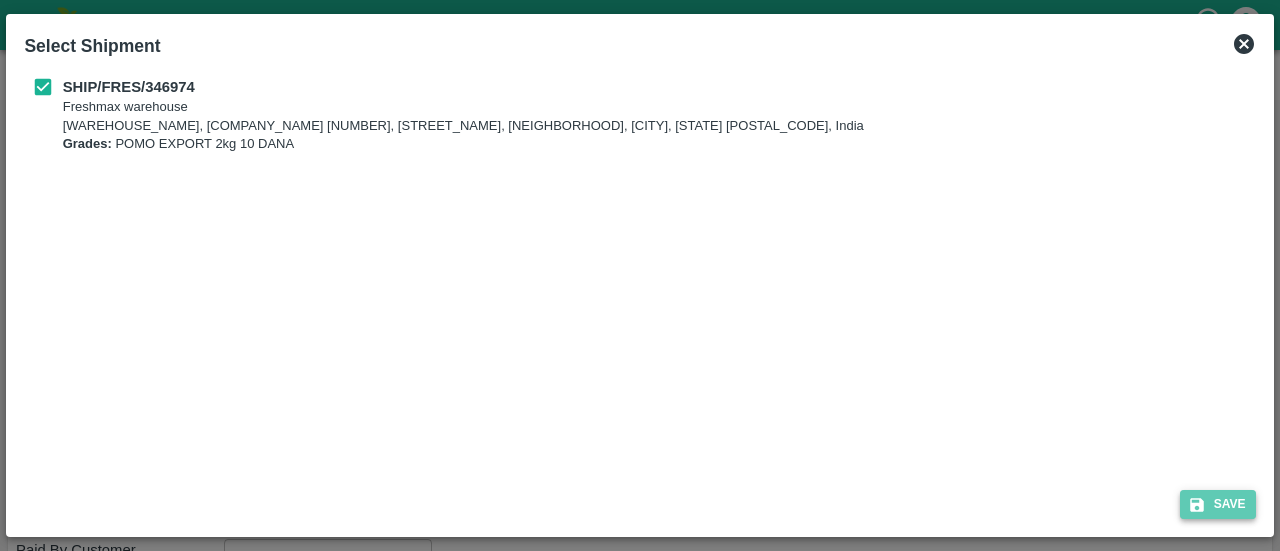 click on "Save" at bounding box center [1218, 504] 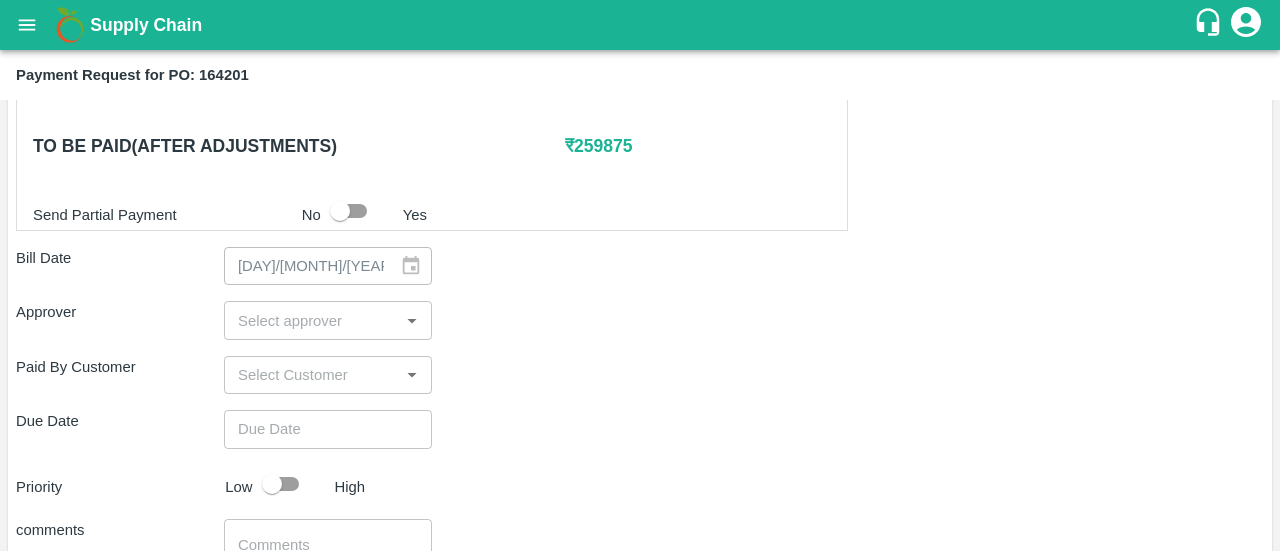 scroll, scrollTop: 546, scrollLeft: 0, axis: vertical 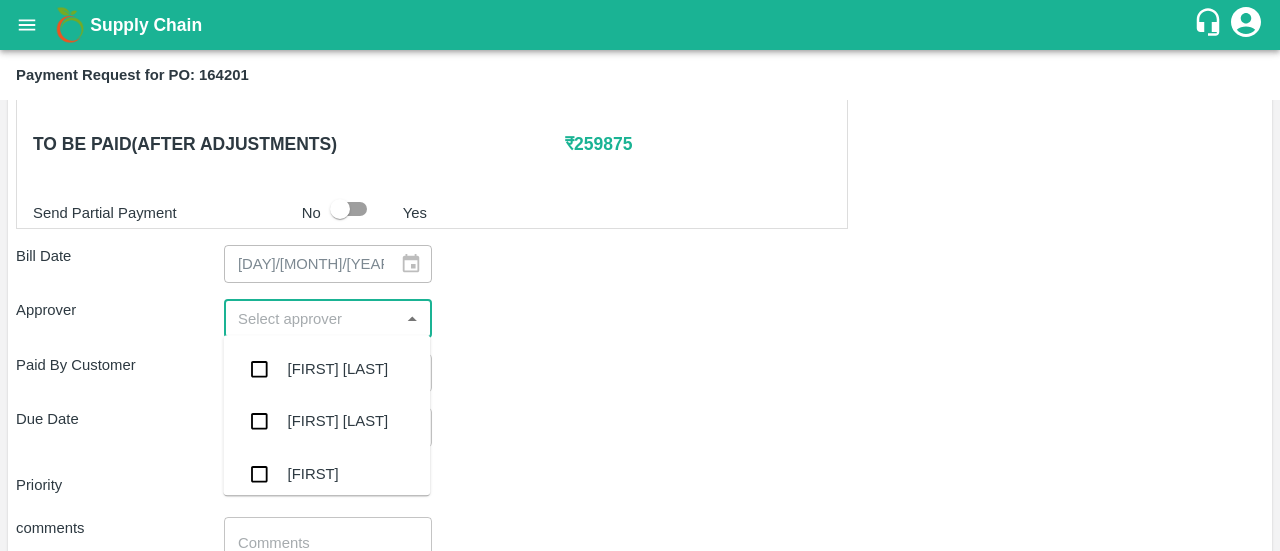 click at bounding box center [311, 318] 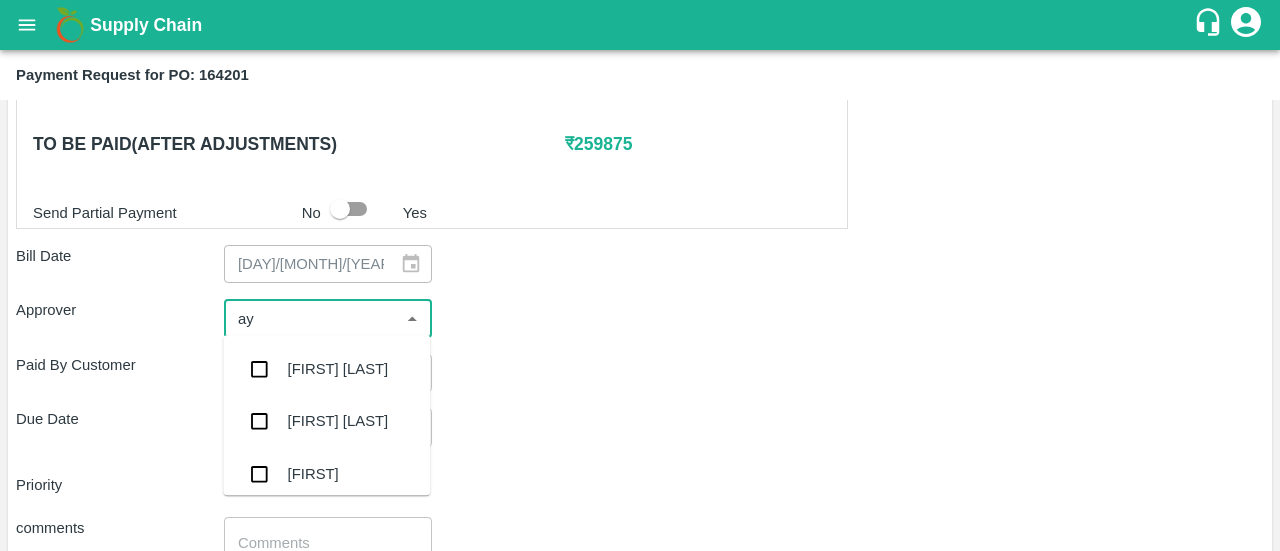 type on "ayu" 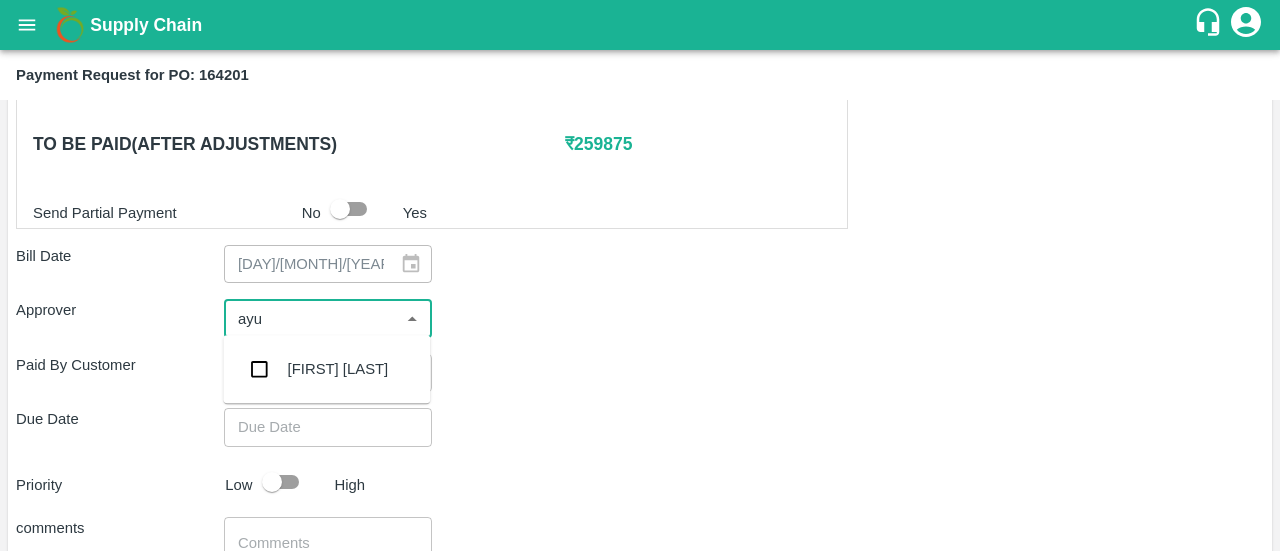 click at bounding box center (259, 369) 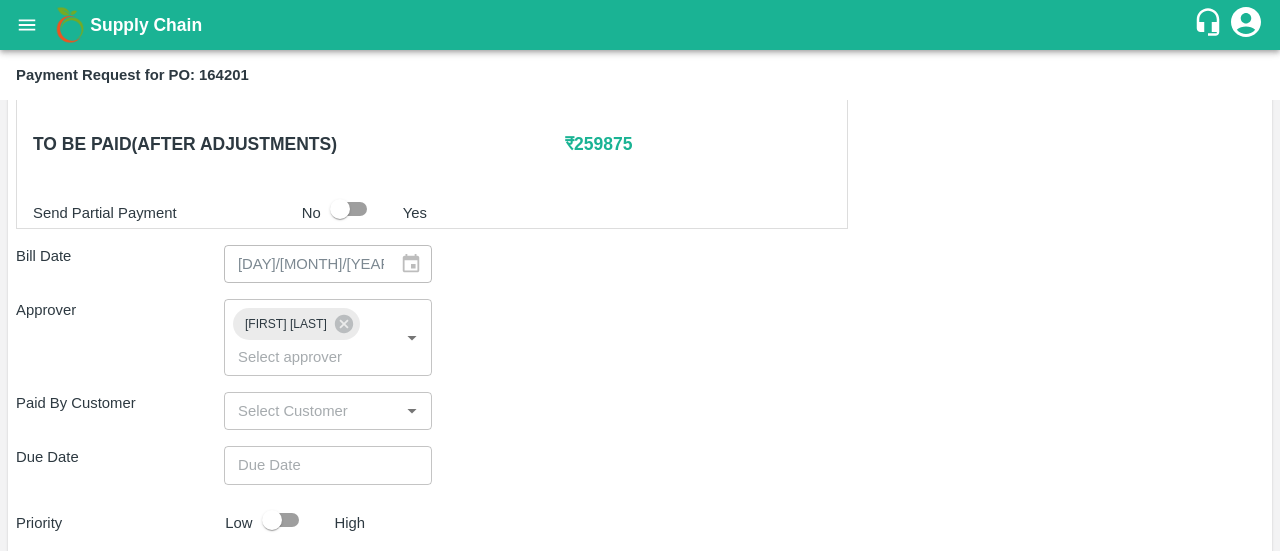click on "Approver [FIRST] [LAST]" at bounding box center [640, 337] 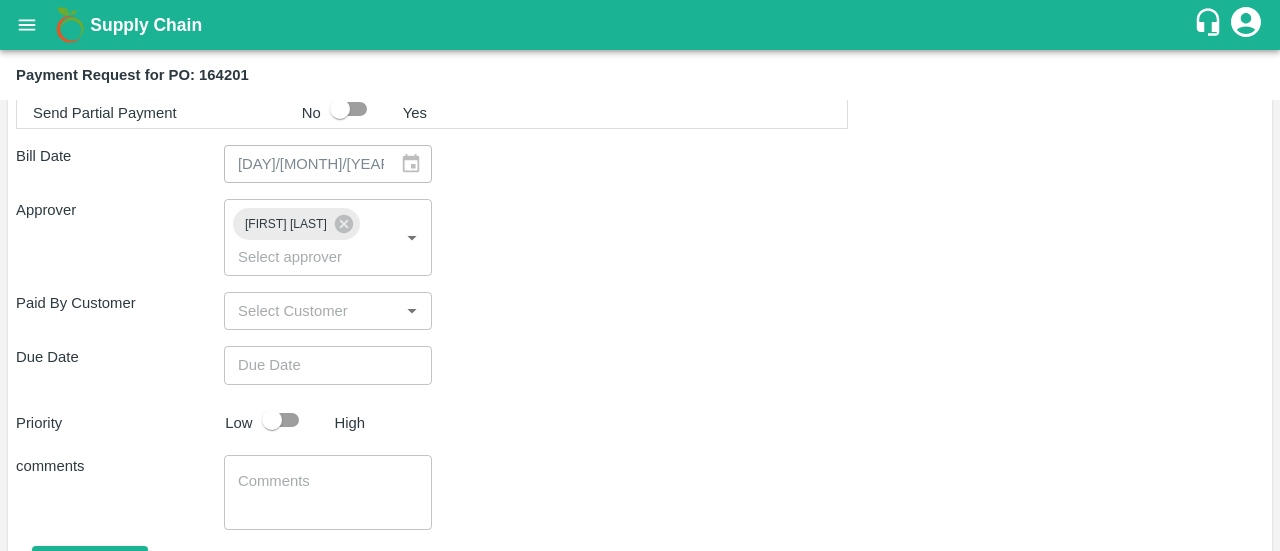type on "DD/MM/YYYY hh:mm aa" 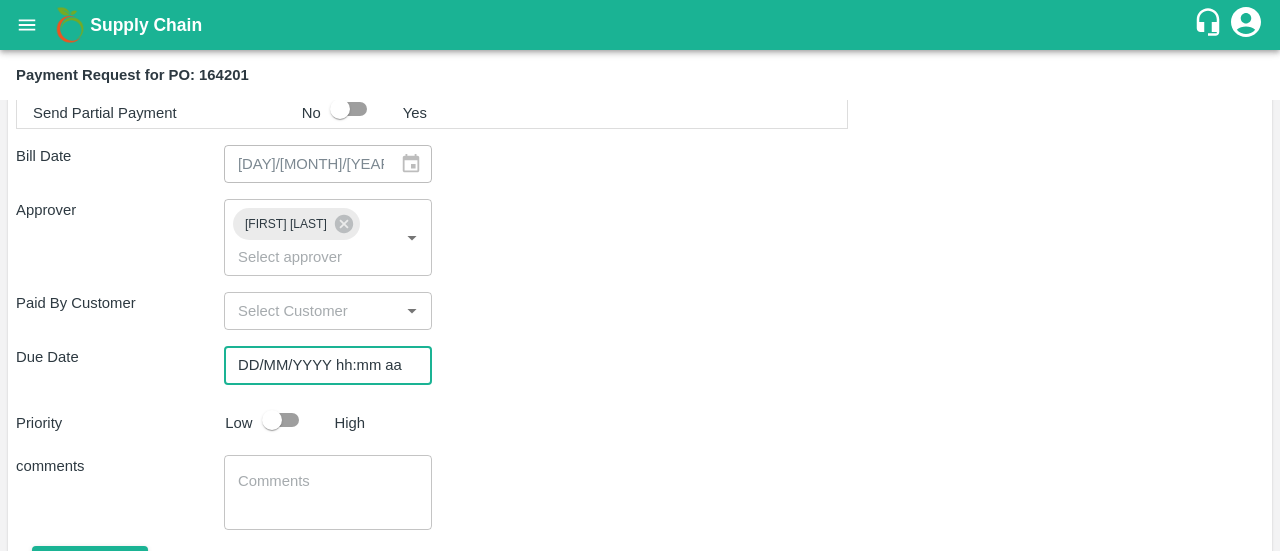 click on "DD/MM/YYYY hh:mm aa" at bounding box center [321, 365] 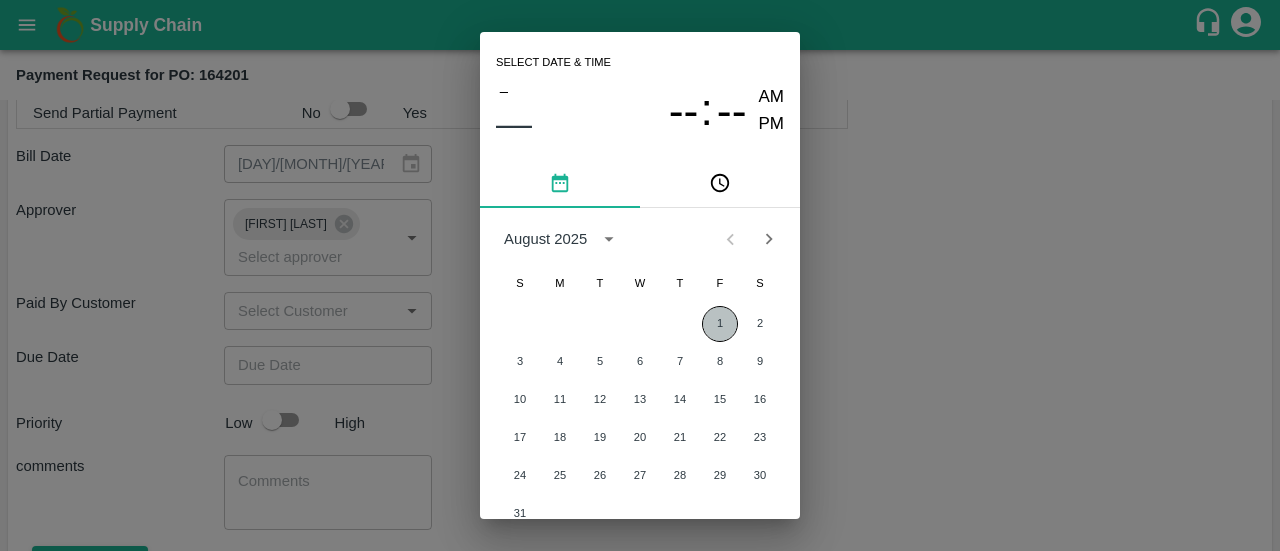 click on "1" at bounding box center [720, 324] 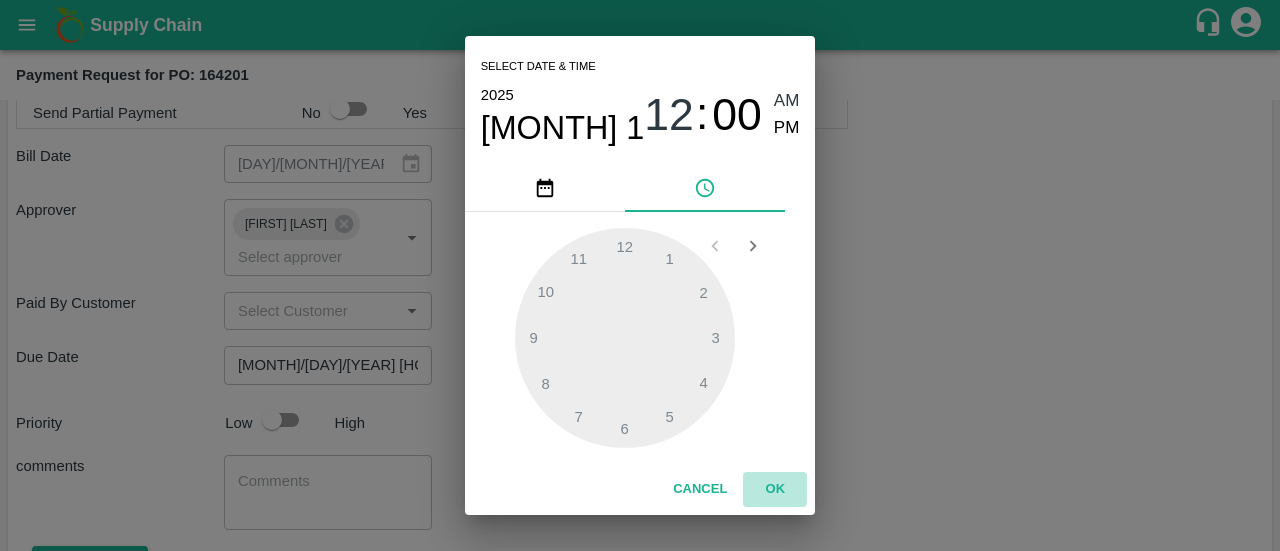 click on "OK" at bounding box center (775, 489) 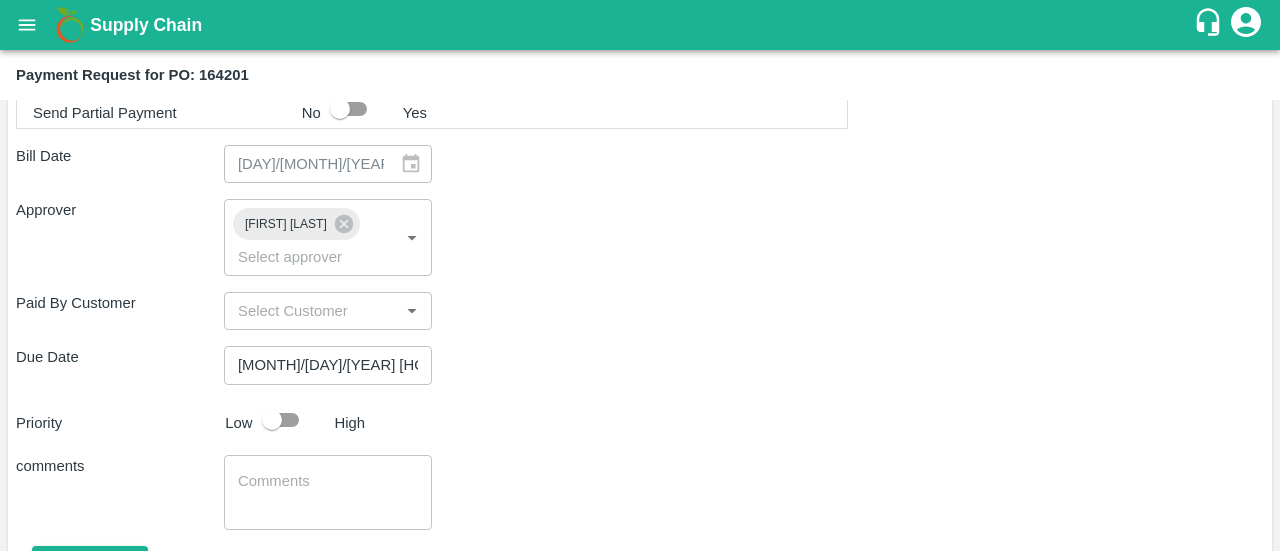 click on "Shipment - SHIP/FRES/346974 Lots (Labels) Weight (Kgs) Total Price (₹) POM-EXT/POMO EXPORT 2kg 10 DANA/V--NRPACK/258BOM/200725 10500 ( 6000 X 1.75 ) ₹ 1732500 ₹ 165 / kg Total 10500 1732500 Adjustments from PR- 243555 1472625 / 1472625 To be paid(After adjustments) ₹ 259875 Send Partial Payment No Yes Bill Date [DAY]/[MONTH]/[YEAR] Approver [FIRST] [LAST] Paid By Customer Due Date [MONTH]/[DAY]/[YEAR] [HOUR]:[MINUTE] [AM/PM] Priority Low High comments x Attach bill Cancel Save" at bounding box center (640, 199) 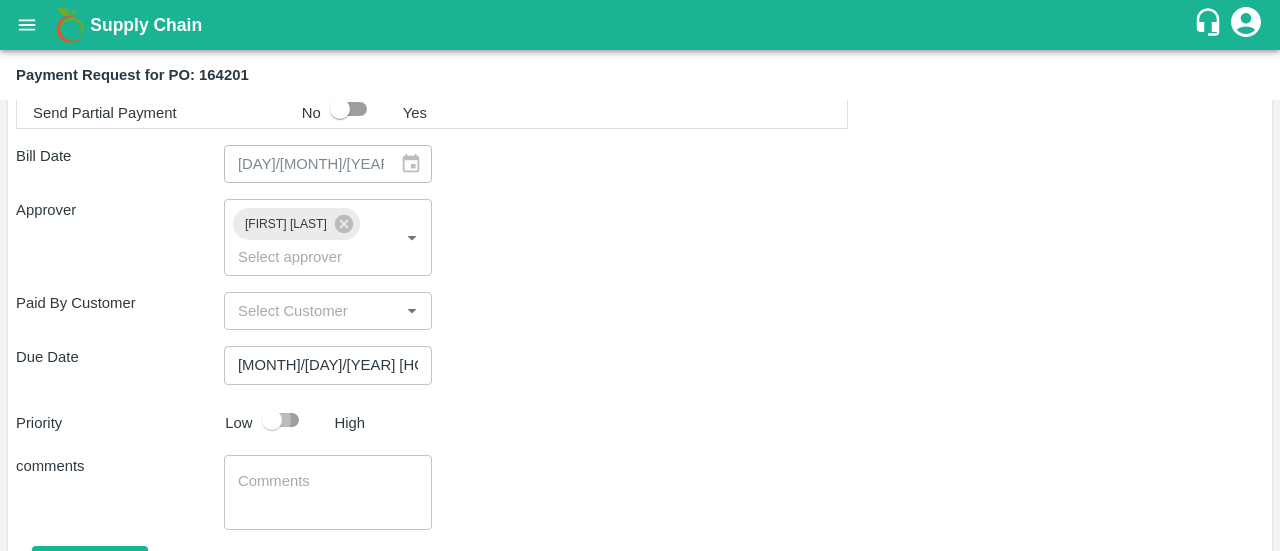 click at bounding box center (272, 420) 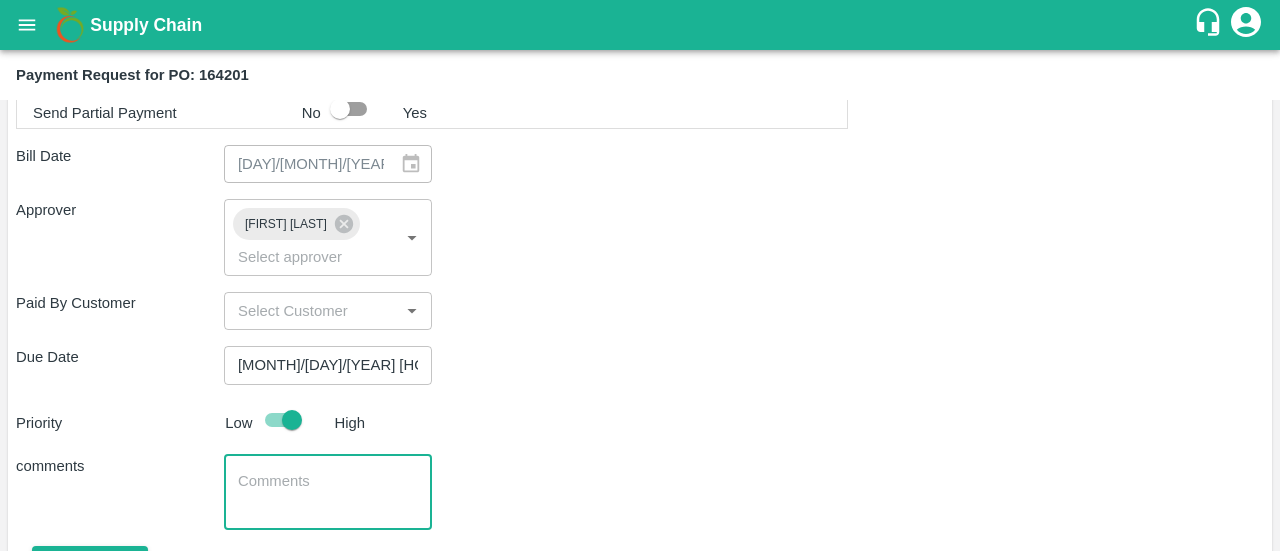 click at bounding box center [328, 492] 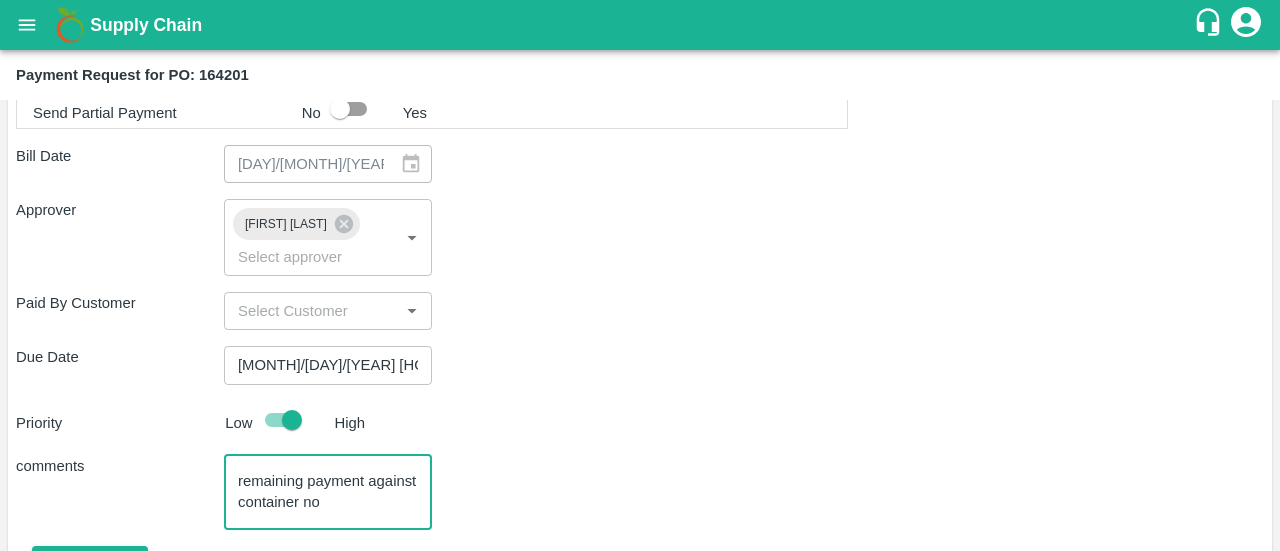 paste on "MNBU3699066" 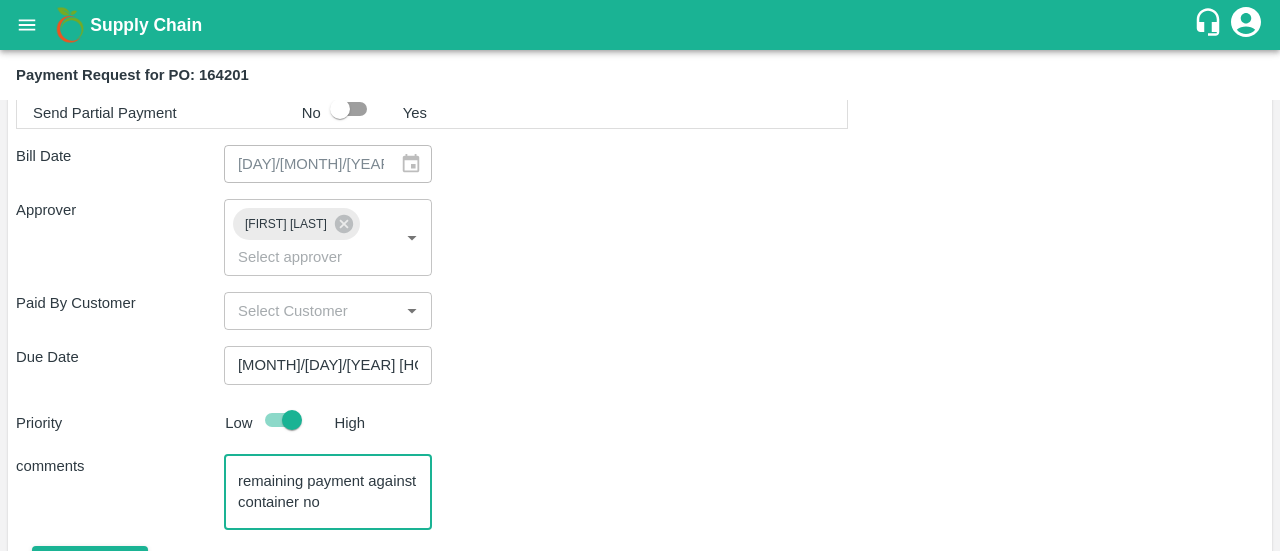 scroll, scrollTop: 41, scrollLeft: 0, axis: vertical 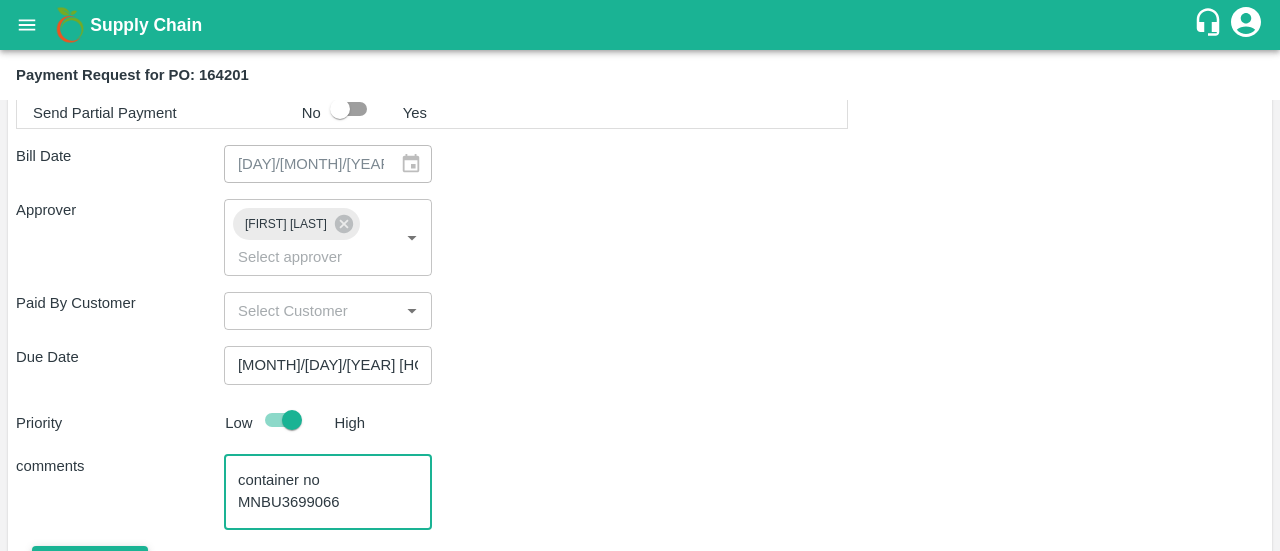 type on "remaining payment against container no MNBU3699066" 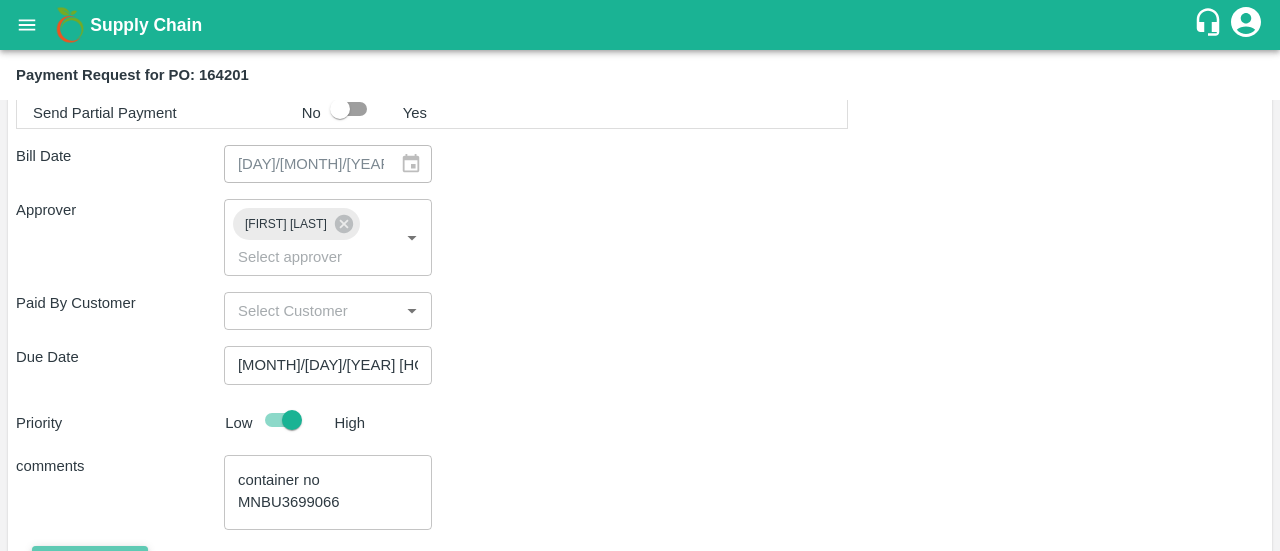 click on "Attach bill" at bounding box center [90, 563] 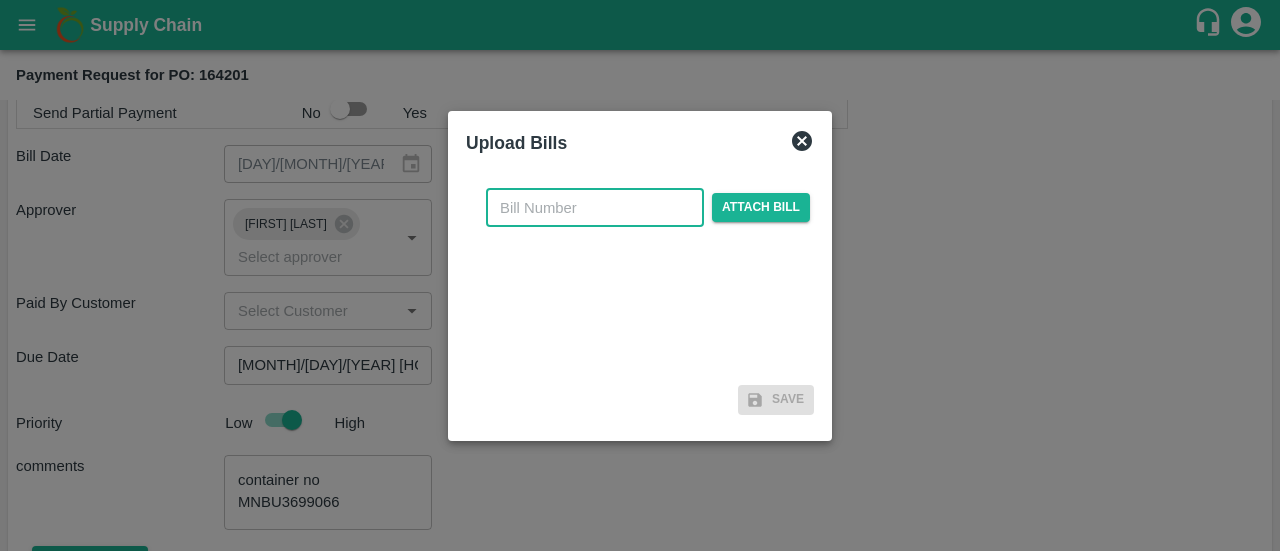 click at bounding box center [595, 208] 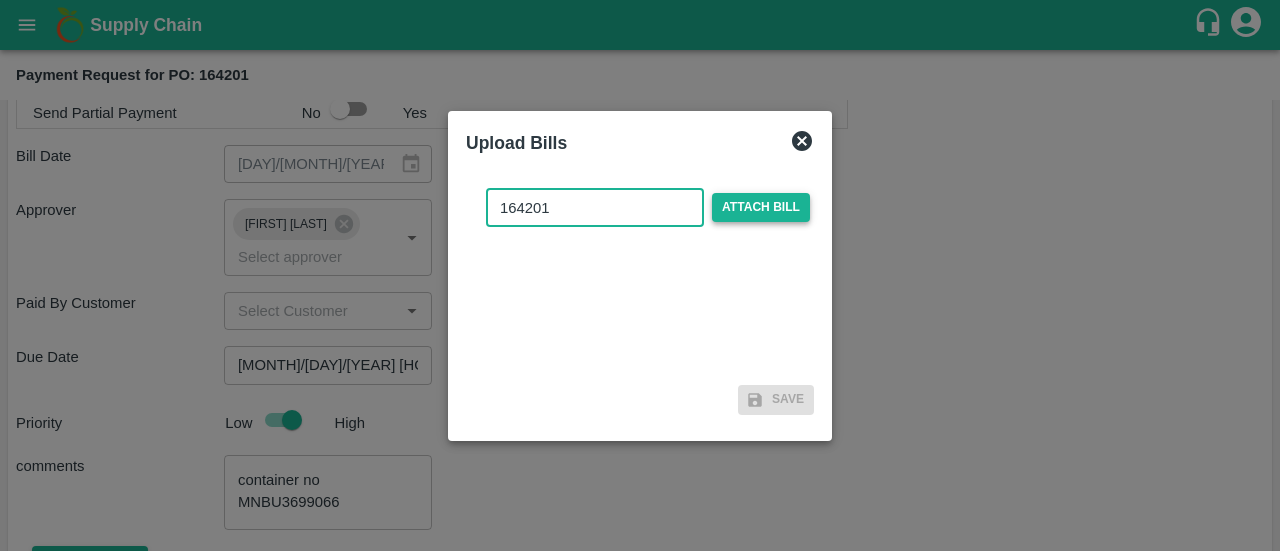 type on "164201" 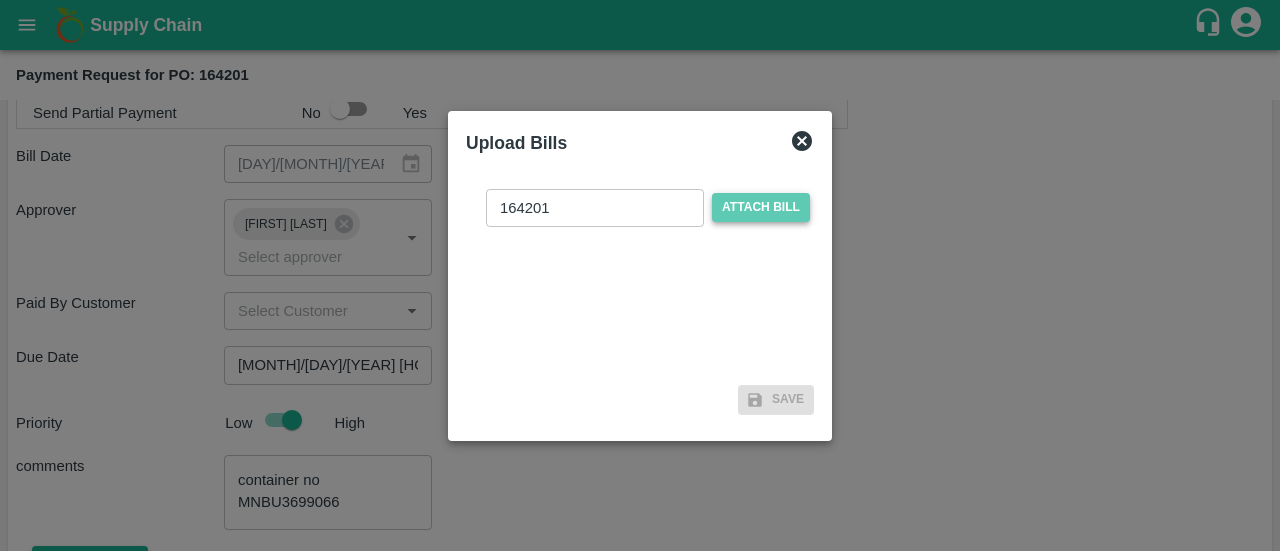 click on "Attach bill" at bounding box center (761, 207) 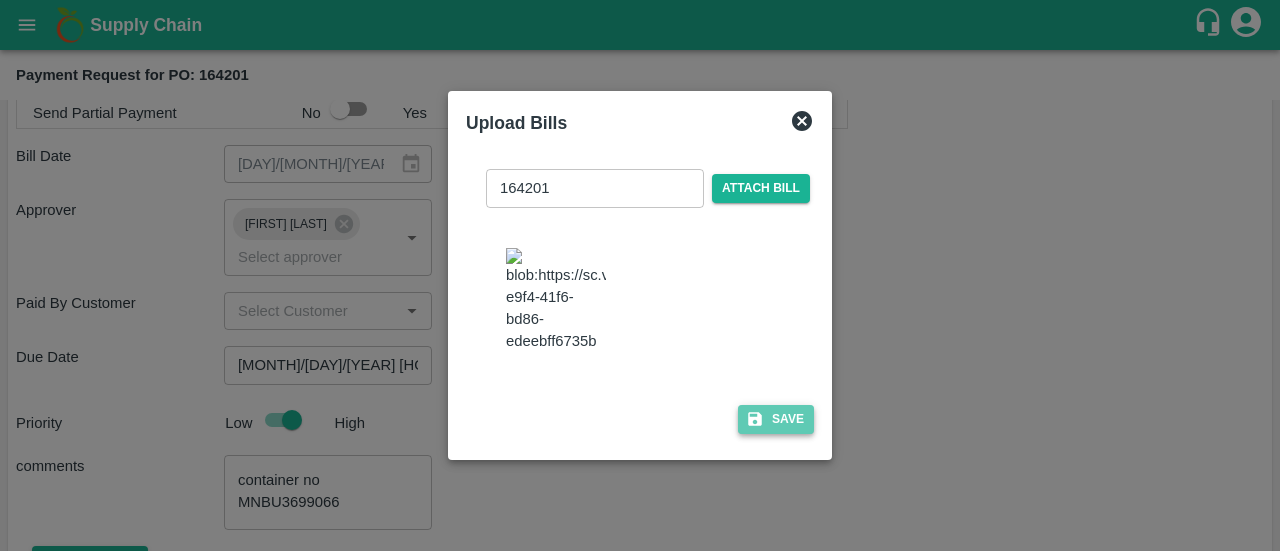 click on "Save" at bounding box center (776, 419) 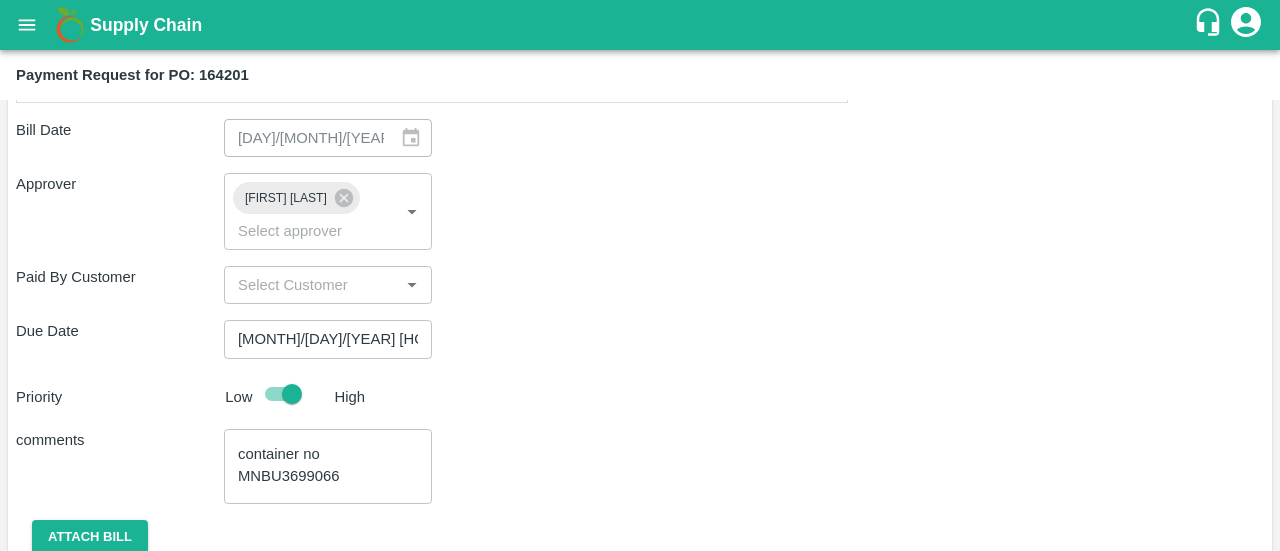 scroll, scrollTop: 892, scrollLeft: 0, axis: vertical 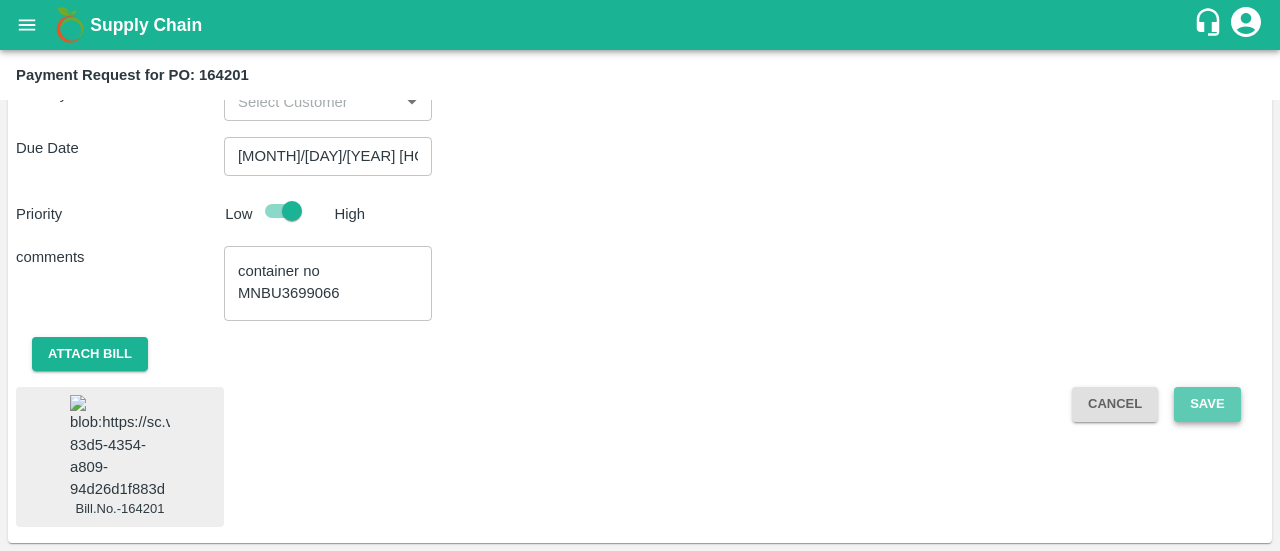 click on "Save" at bounding box center (1207, 404) 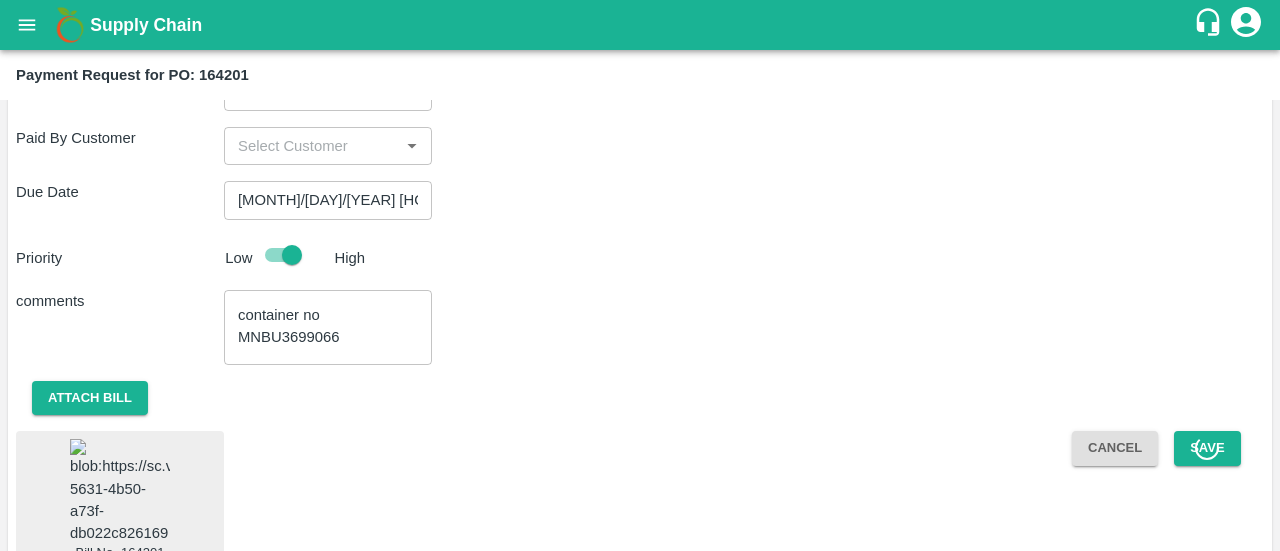 scroll, scrollTop: 730, scrollLeft: 0, axis: vertical 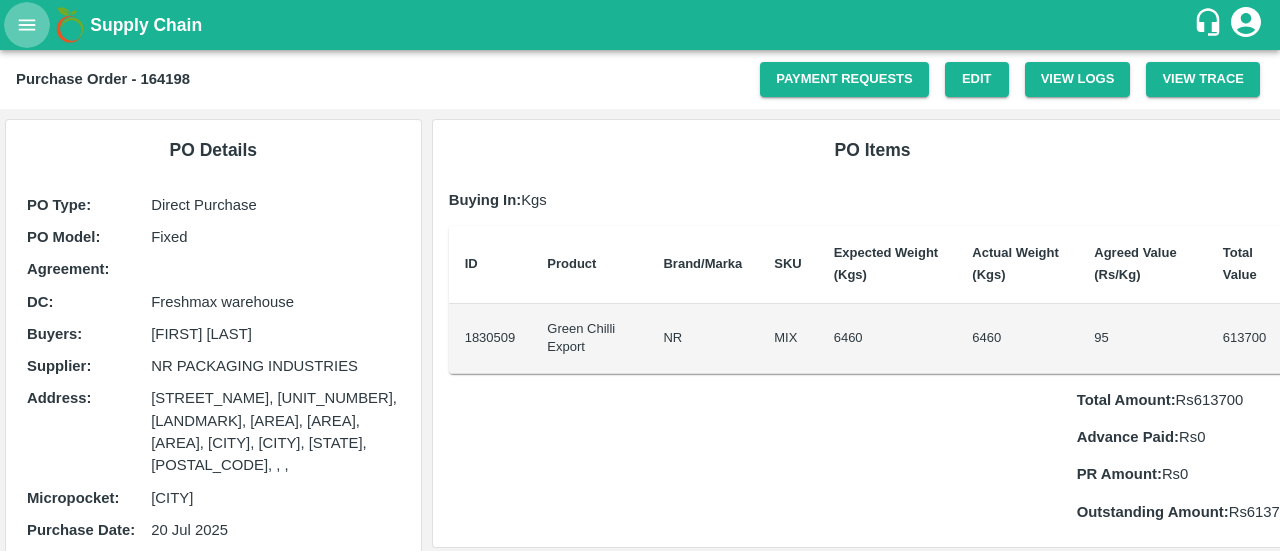 click 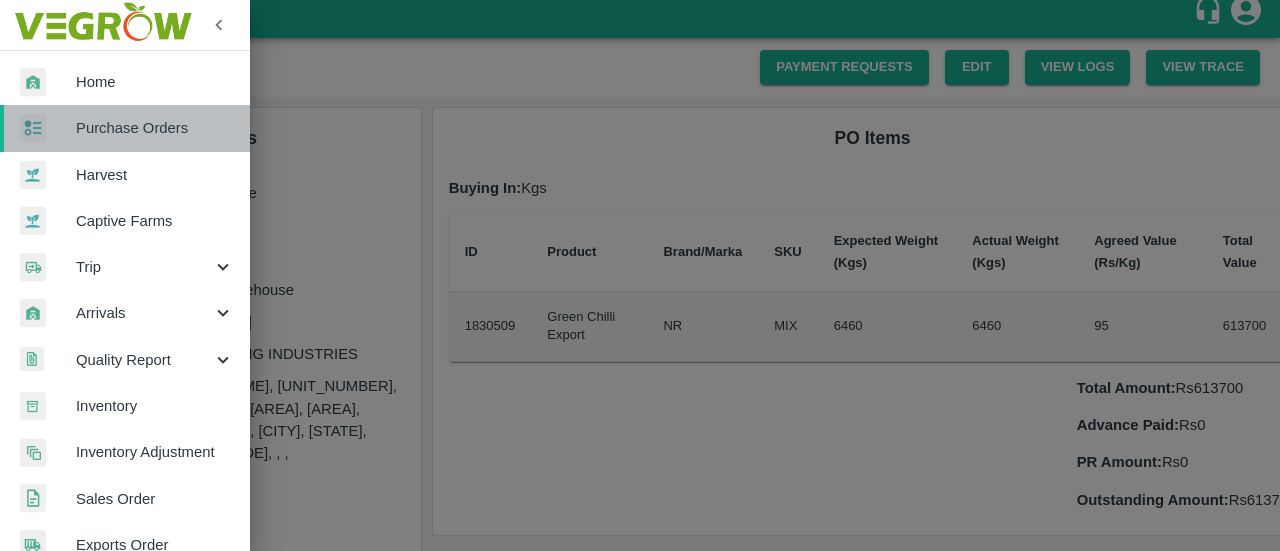 click on "Purchase Orders" at bounding box center [155, 128] 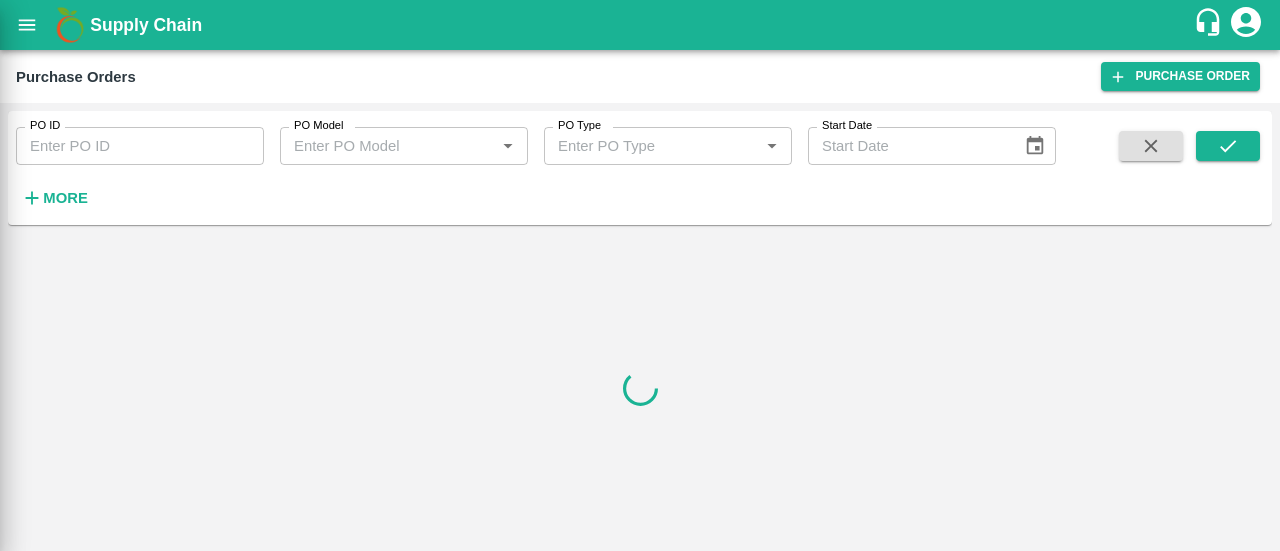 scroll, scrollTop: 0, scrollLeft: 0, axis: both 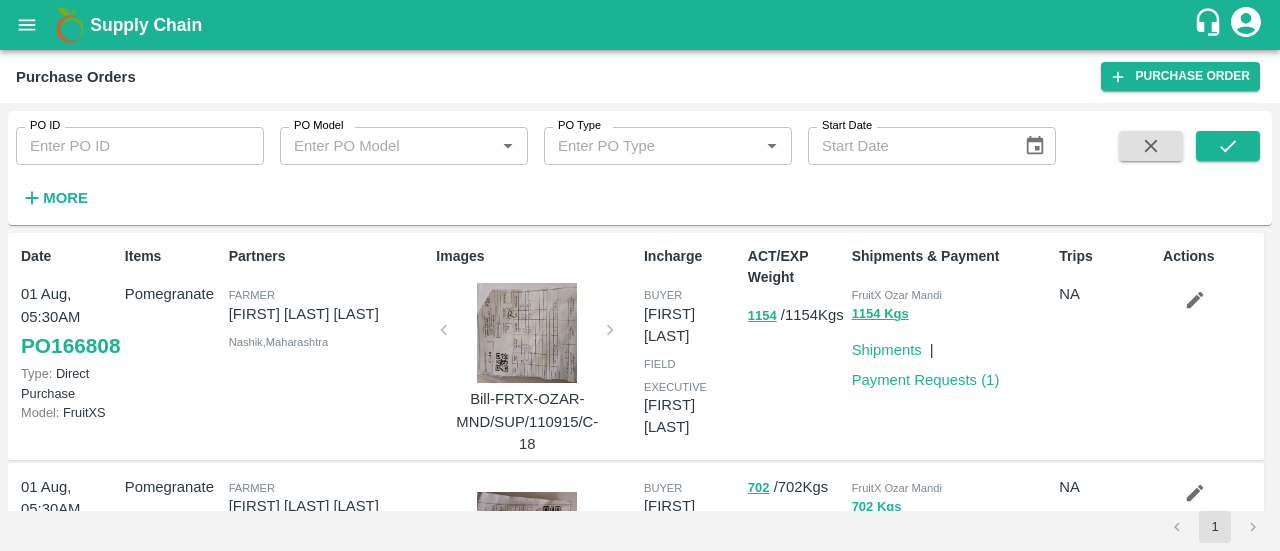 click on "PO ID" at bounding box center [140, 146] 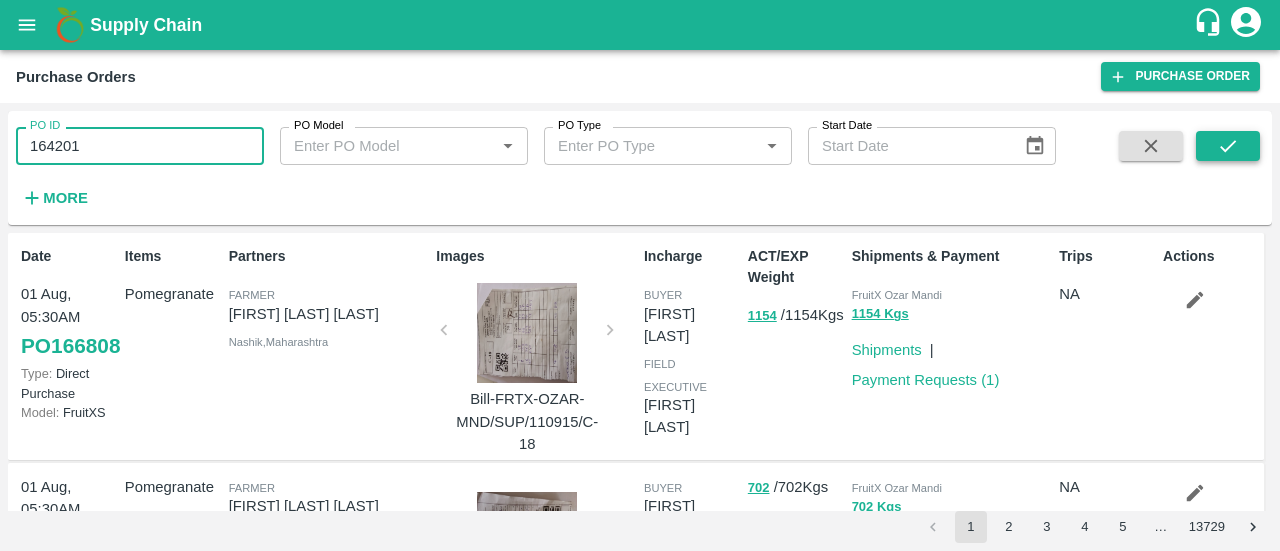 type on "164201" 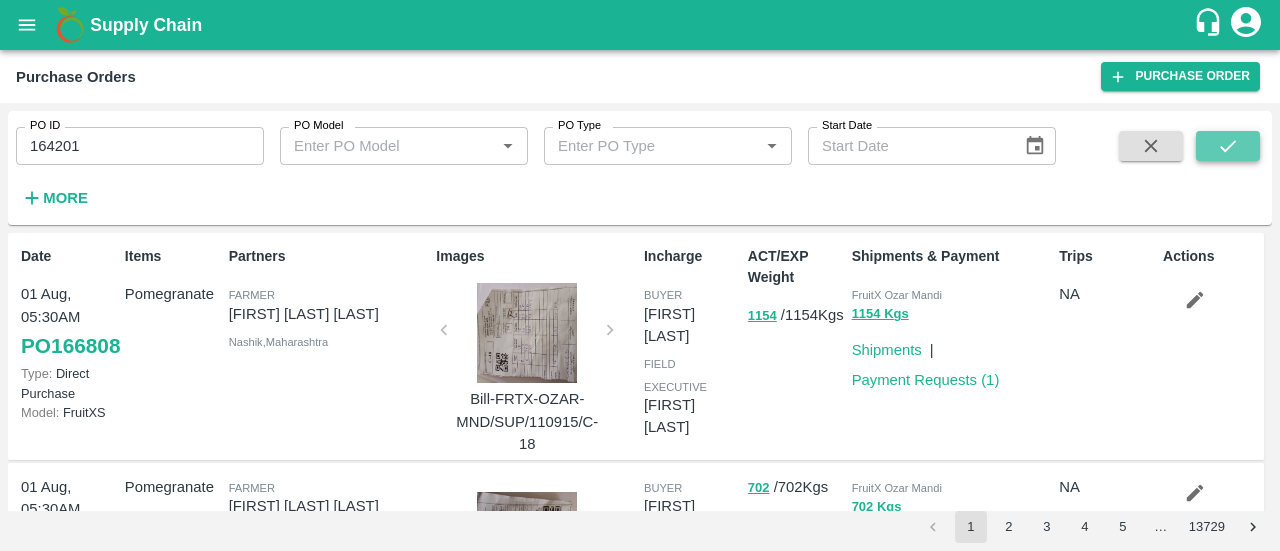click at bounding box center [1228, 146] 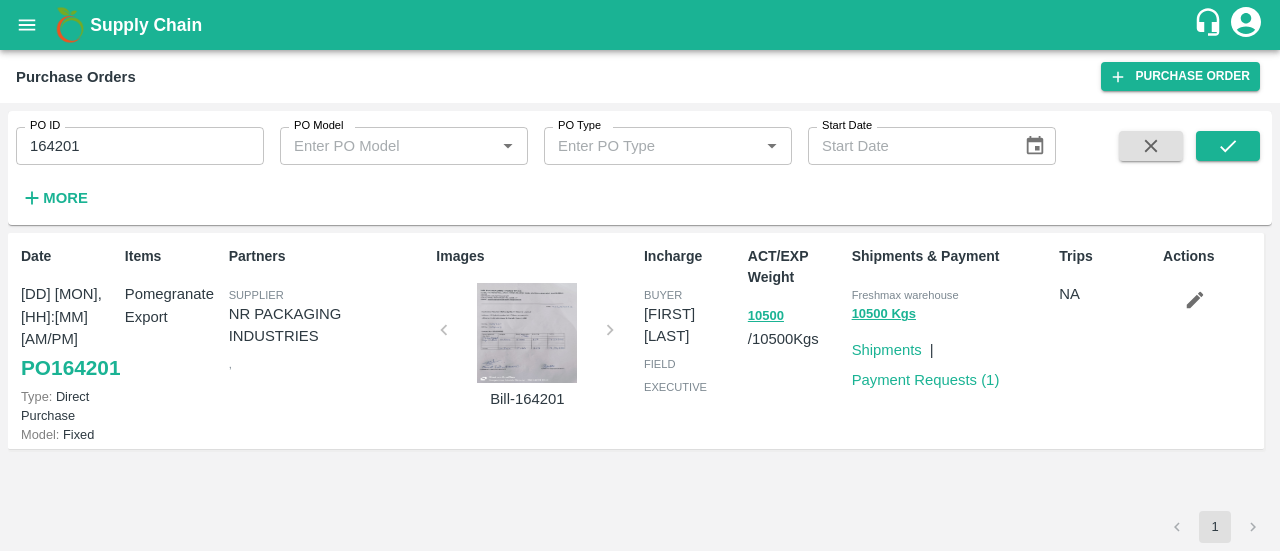 click at bounding box center [527, 333] 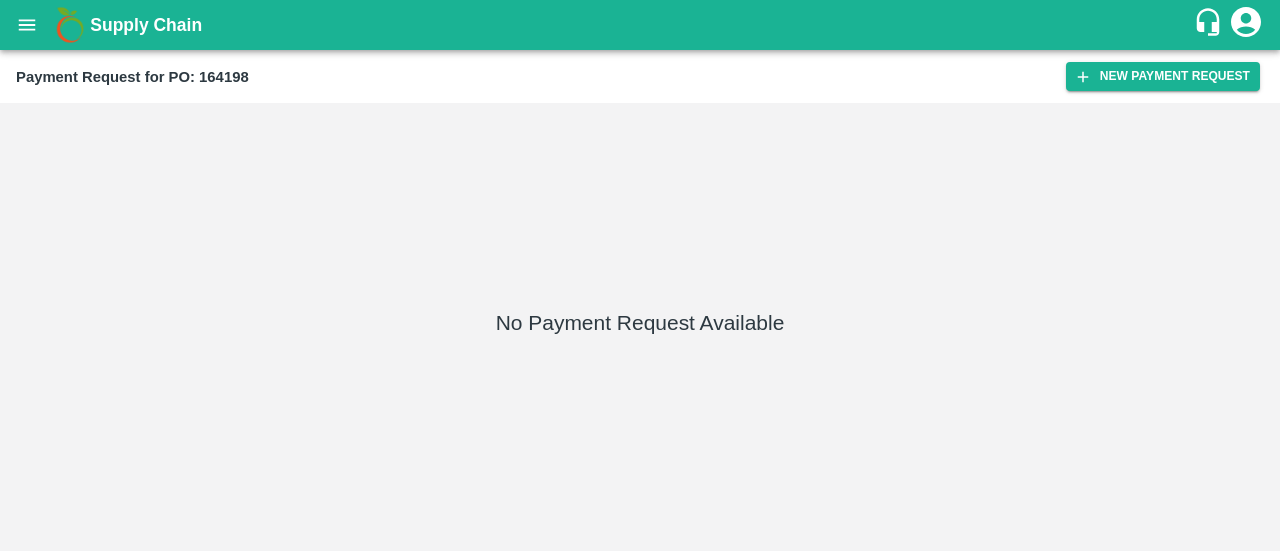 scroll, scrollTop: 0, scrollLeft: 0, axis: both 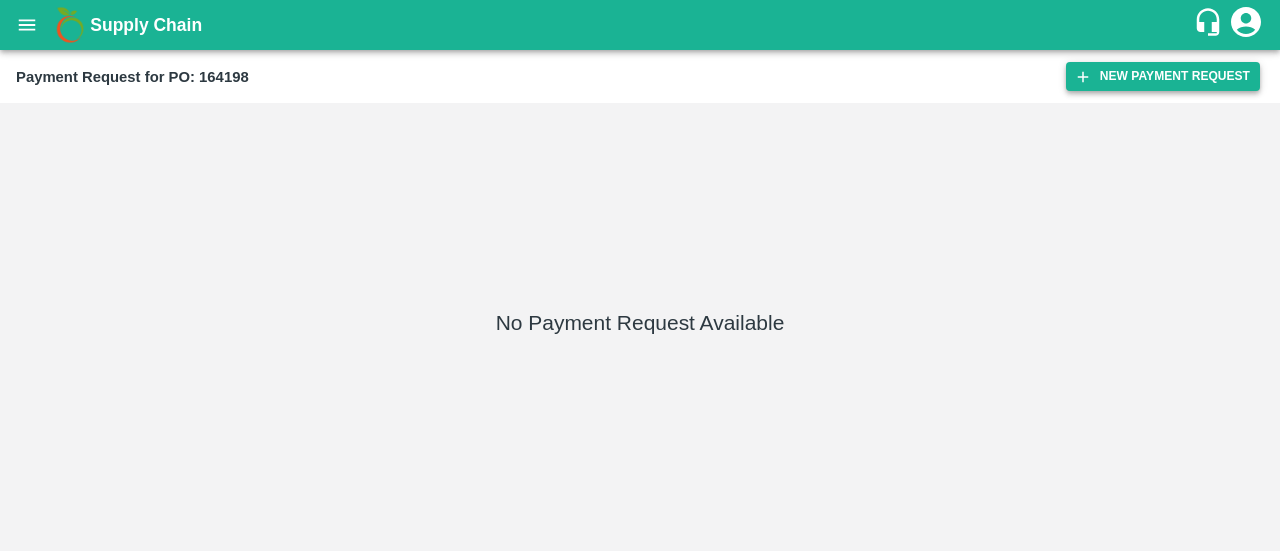 click on "New Payment Request" at bounding box center (1163, 76) 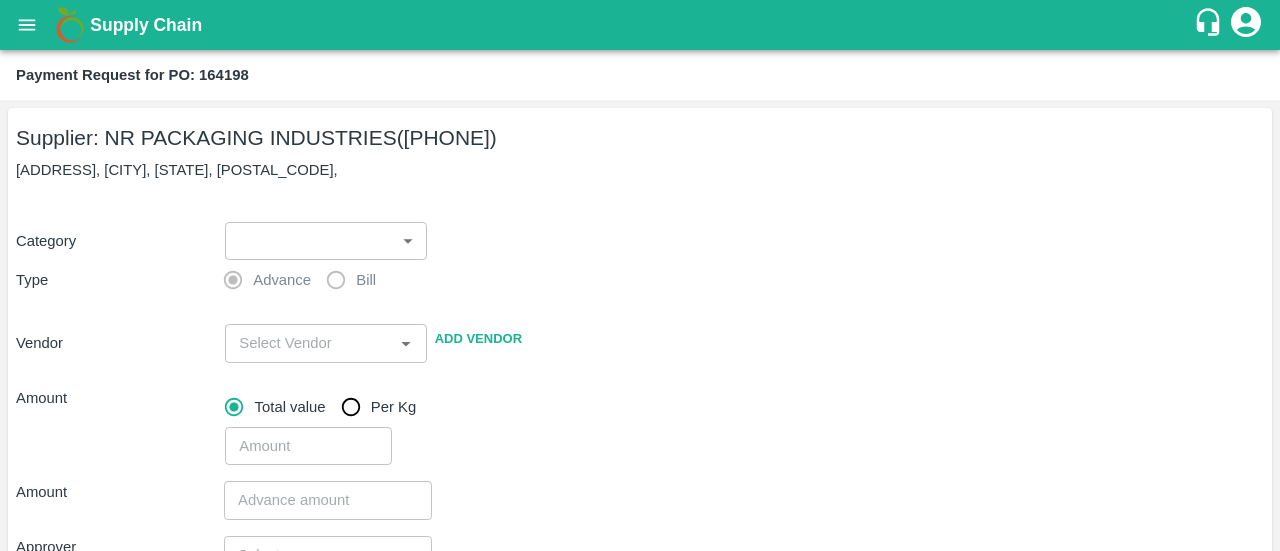 click on "Supplier:    NR PACKAGING INDUSTRIES  ([PHONE]) [ADDRESS], [CITY], [STATE], [POSTAL_CODE],  Category ​ ​ Type Advance Bill Vendor ​ Add Vendor Amount Total value Per Kg ​ Amount ​ Approver ​ Due Date ​  Priority  Low  High Comment x ​ Attach bill Cancel Save" at bounding box center [640, 499] 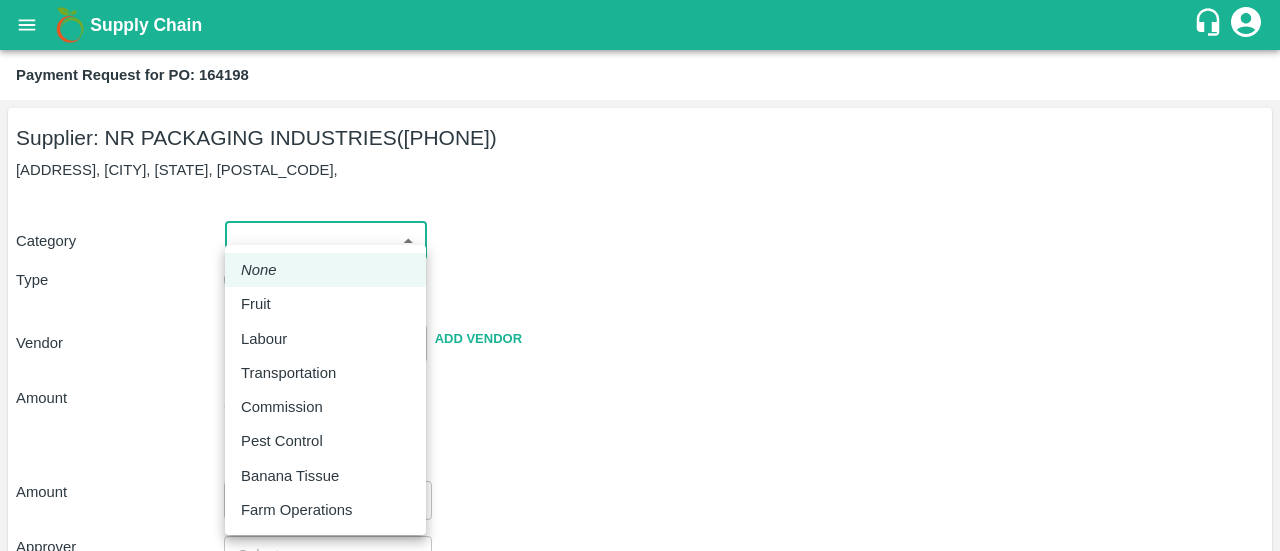 click on "Supply Chain Payment Request for PO: 164198 Supplier:    NR PACKAGING INDUSTRIES  ([PHONE]) [ADDRESS], [CITY], [STATE], [POSTAL_CODE],  Category ​ ​ Type Advance Bill Vendor ​ Add Vendor Amount Total value Per Kg ​ Amount ​ Approver ​ Due Date ​  Priority  Low  High Comment x ​ Attach bill Cancel Save FruitX Rohru Mandi FruitX Oddi Mandi FruitX Jeewana Mandi 23-24 Freshmax warehouse Nashik Grapes Export PH DMP Raj Agro industries PH Amrut Jadhav Logout None Fruit Labour Transportation Commission Pest Control Banana Tissue Farm Operations" at bounding box center (640, 275) 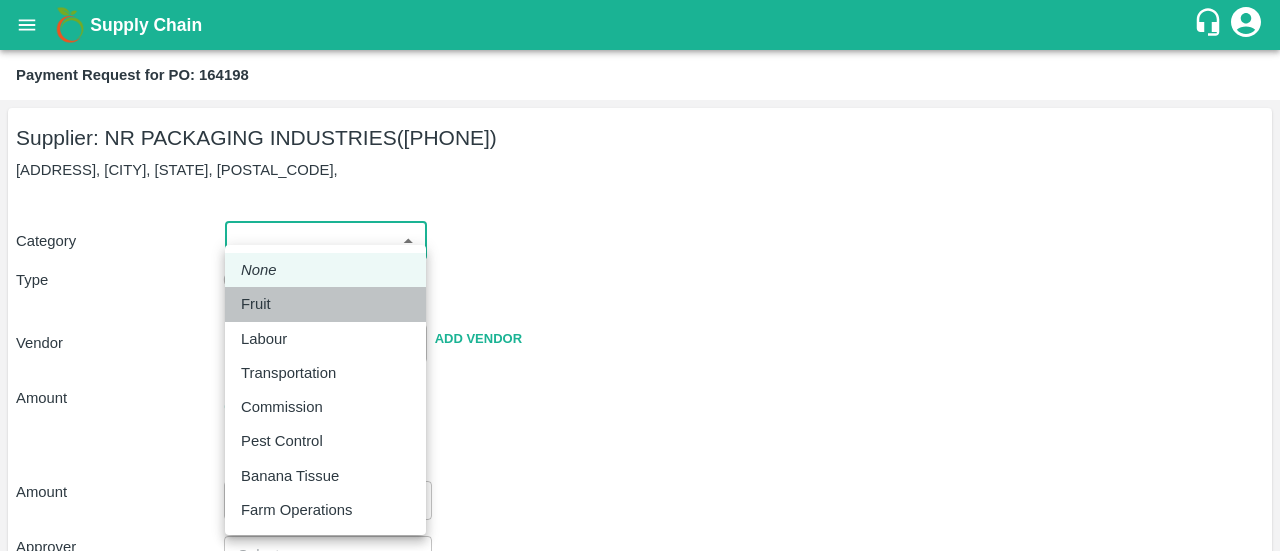 click on "Fruit" at bounding box center [256, 304] 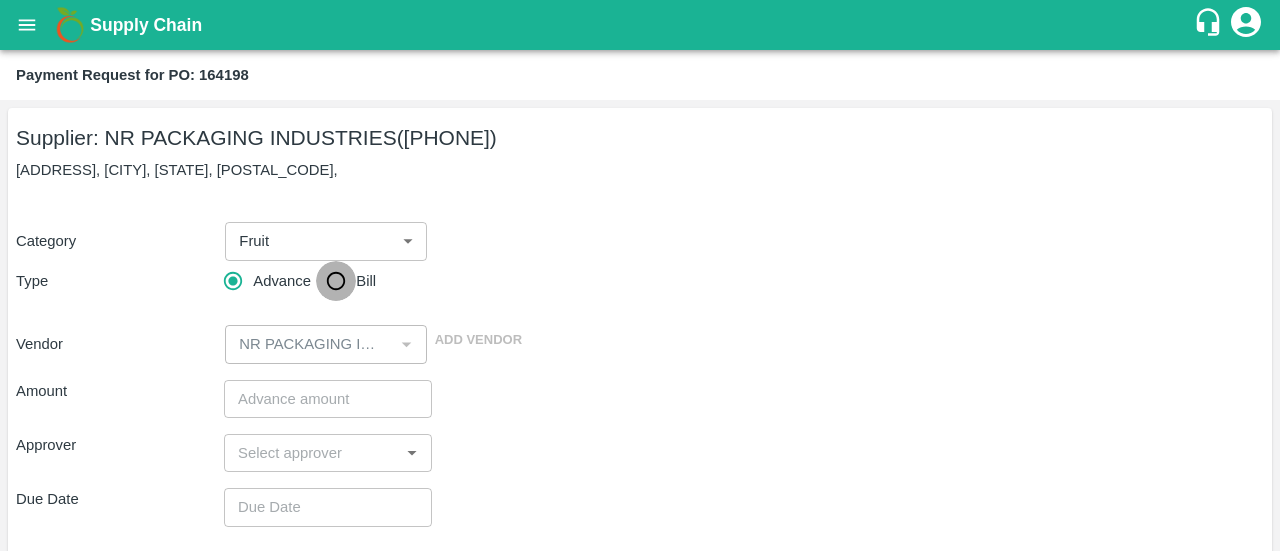 click on "Bill" at bounding box center (336, 281) 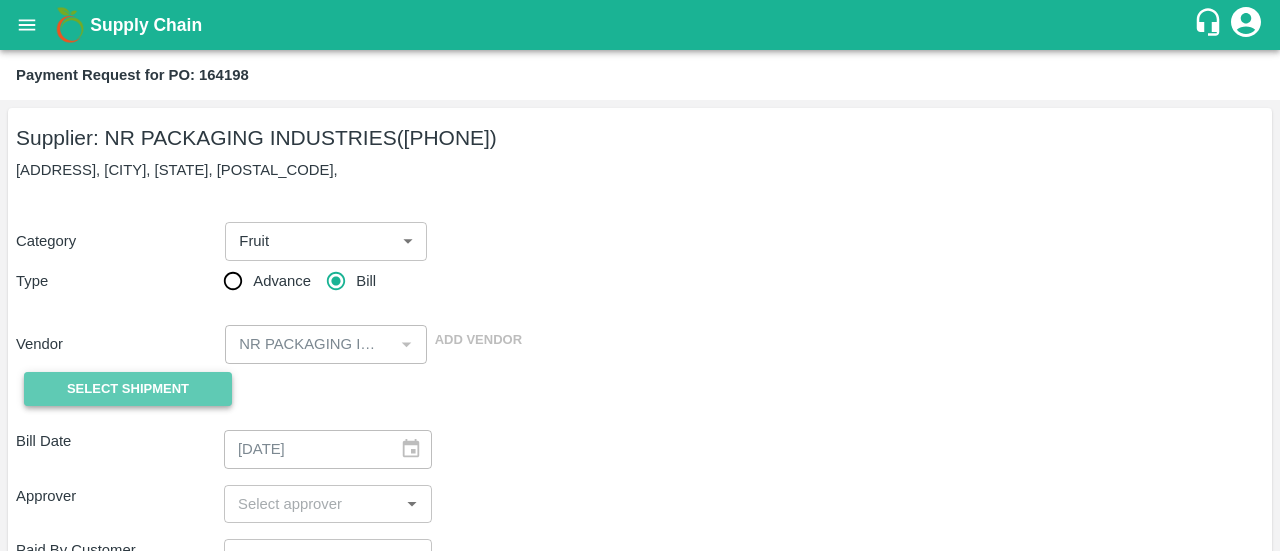 click on "Select Shipment" at bounding box center (128, 389) 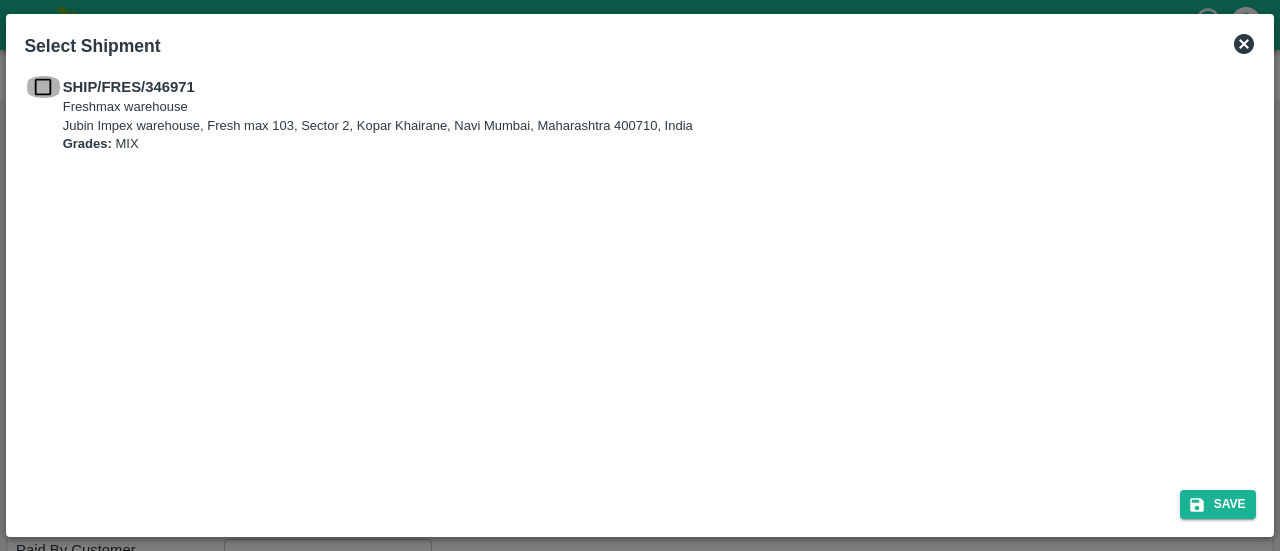 click at bounding box center [43, 87] 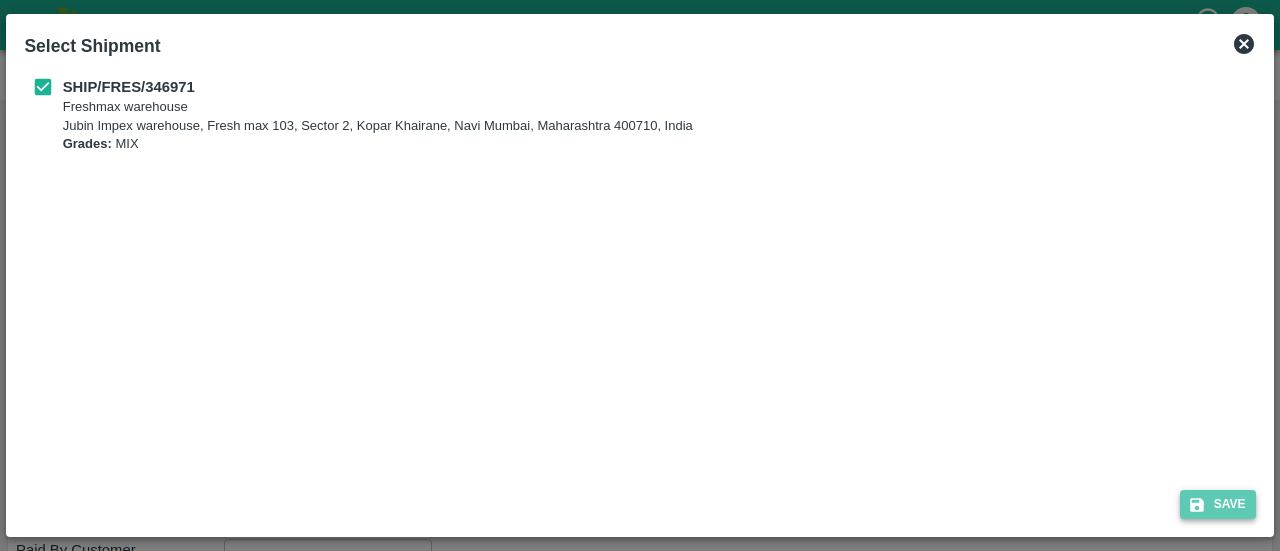 click on "Save" at bounding box center [1218, 504] 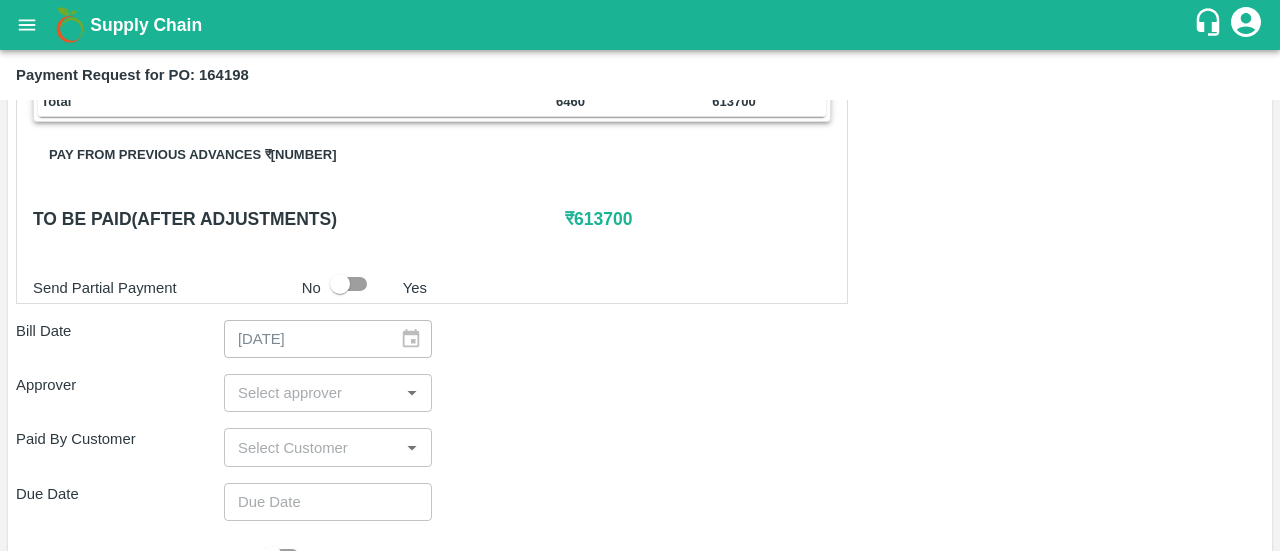 scroll, scrollTop: 434, scrollLeft: 0, axis: vertical 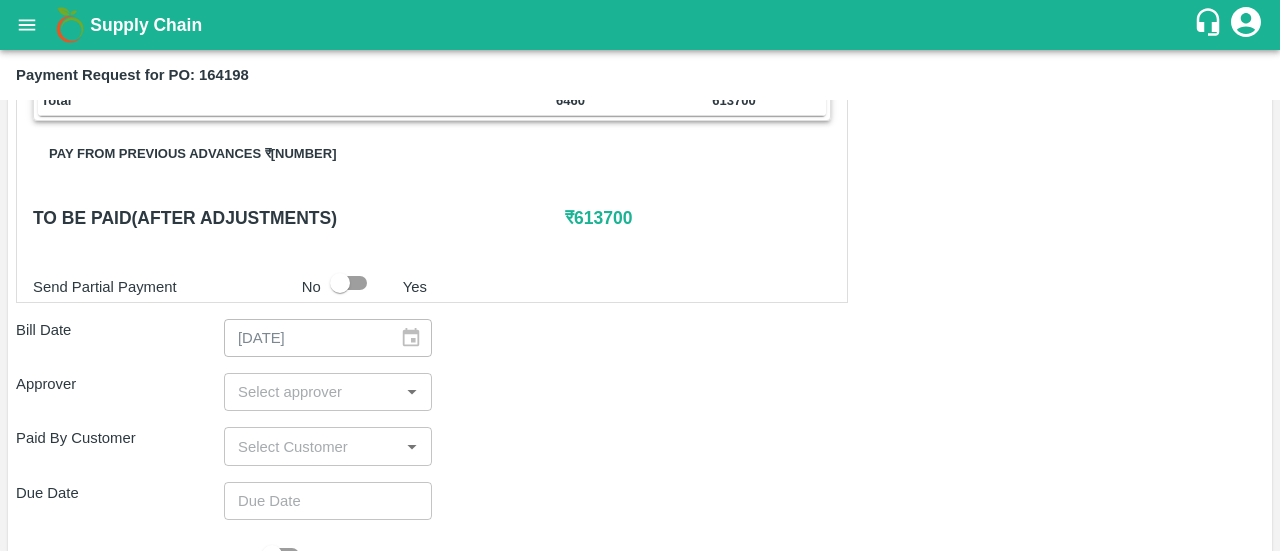 click at bounding box center [340, 283] 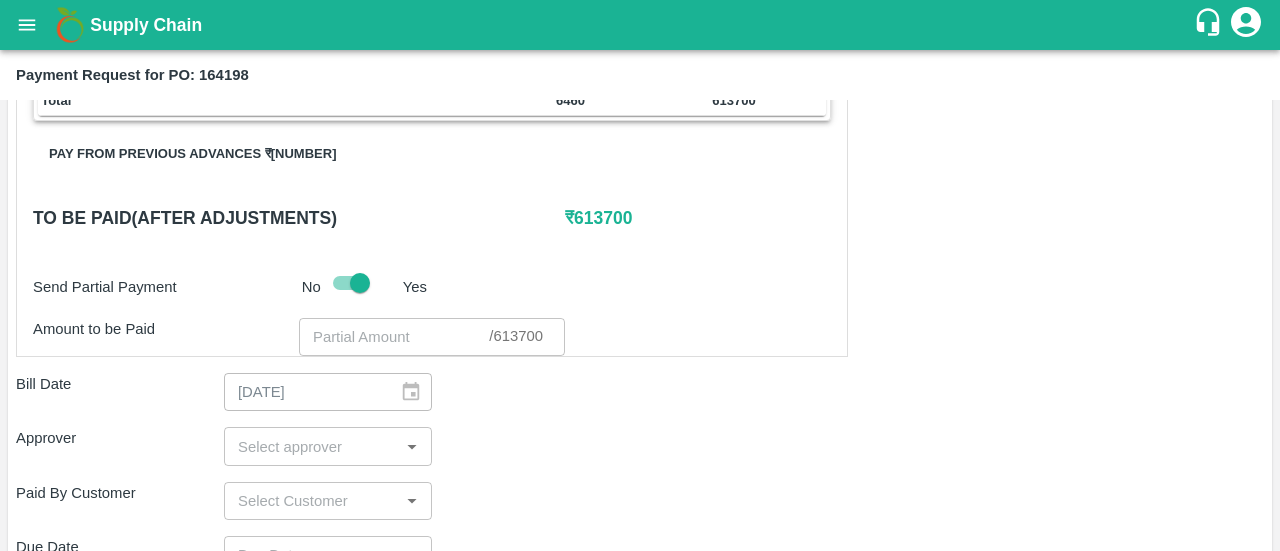 click at bounding box center (394, 337) 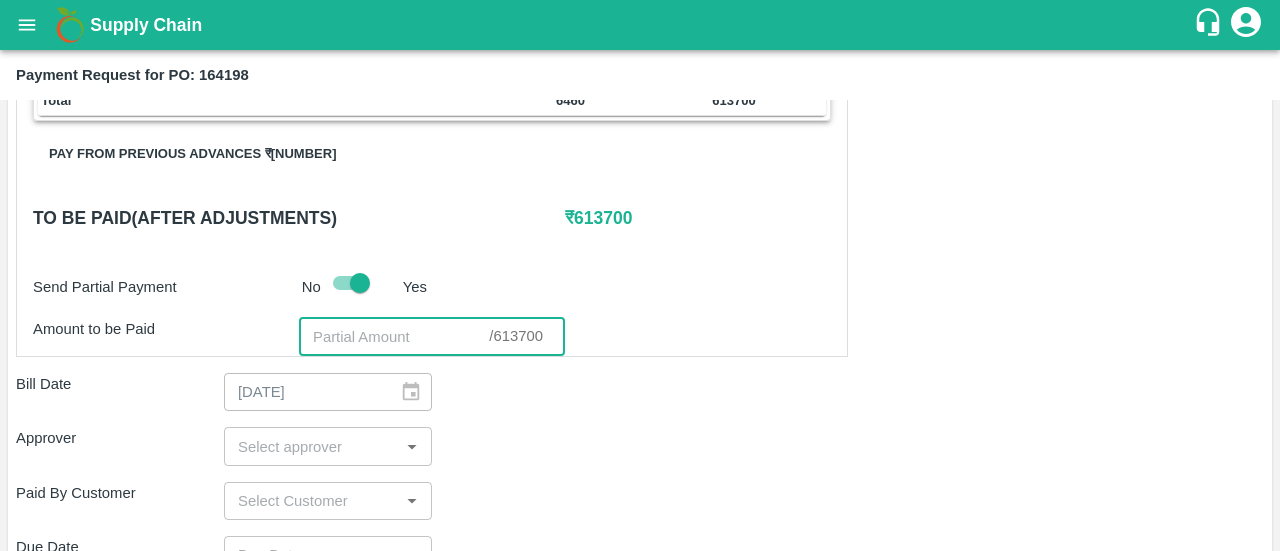 paste on "558106" 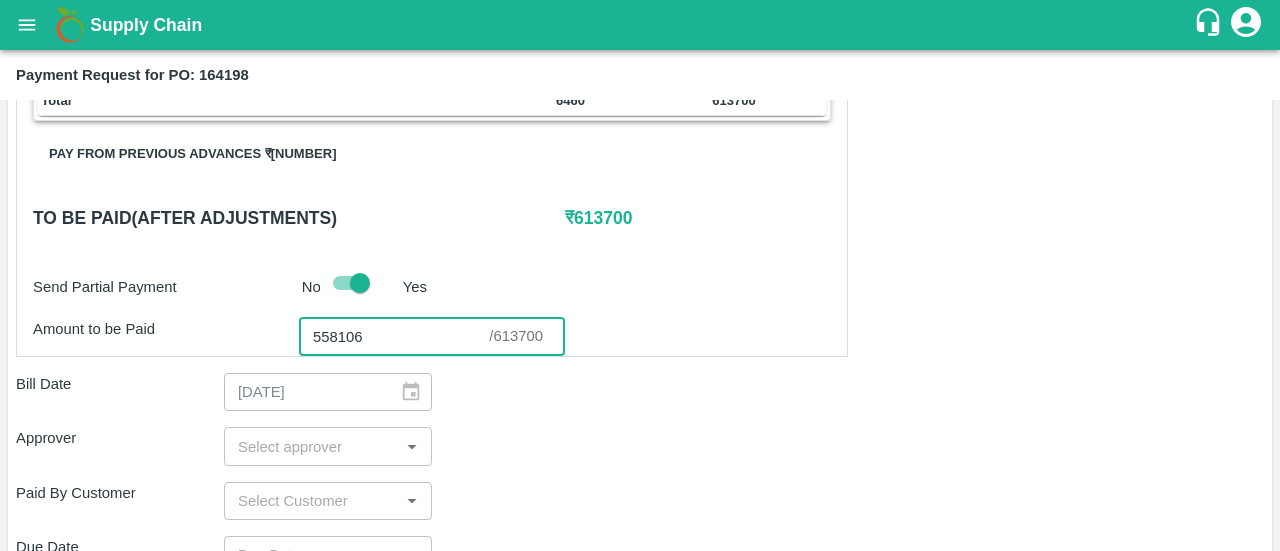 type on "558106" 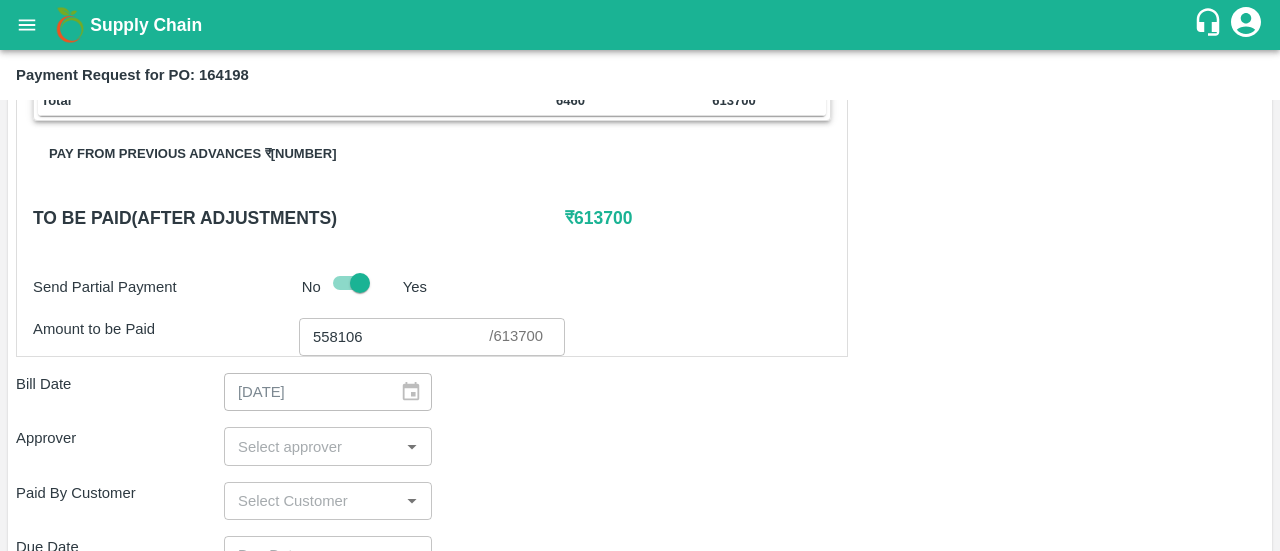 click on "Approver ​" at bounding box center [640, 446] 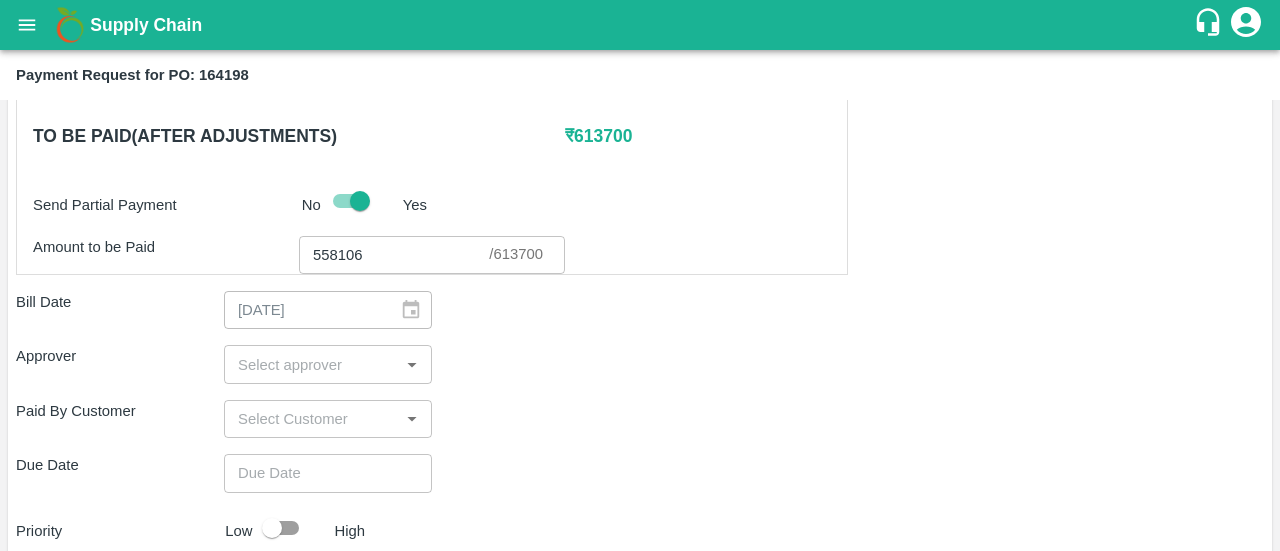 scroll, scrollTop: 556, scrollLeft: 0, axis: vertical 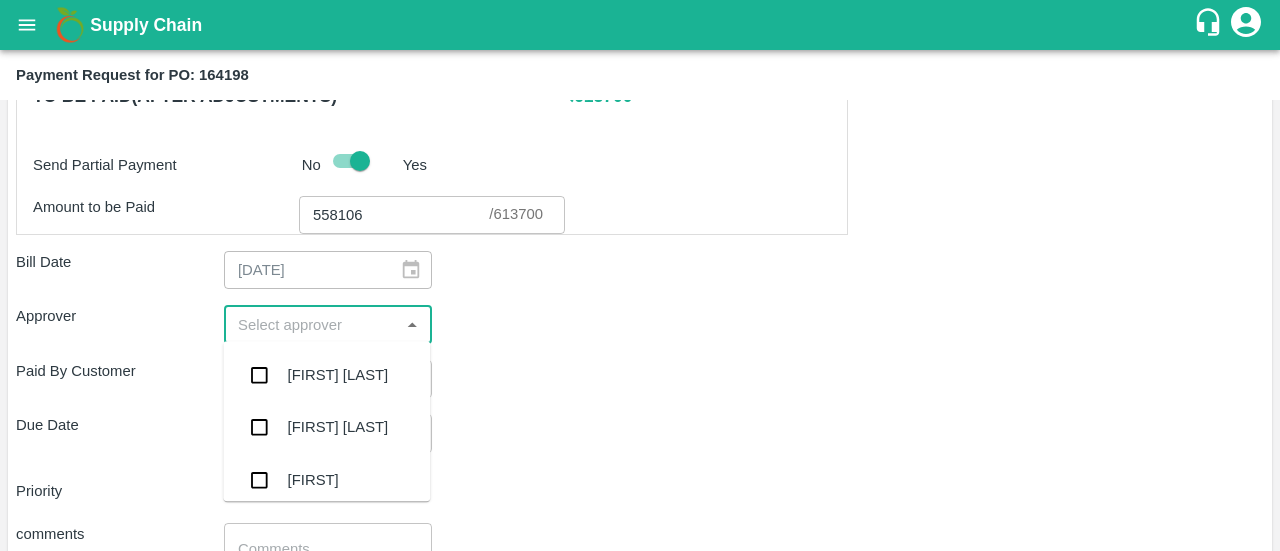 click at bounding box center [311, 324] 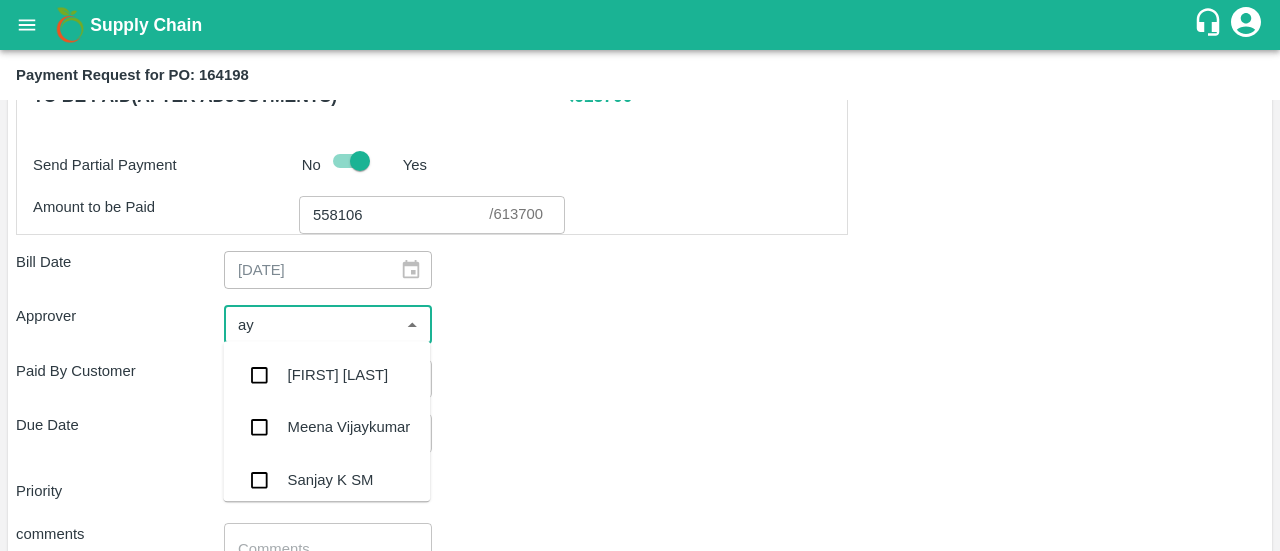 type on "ayu" 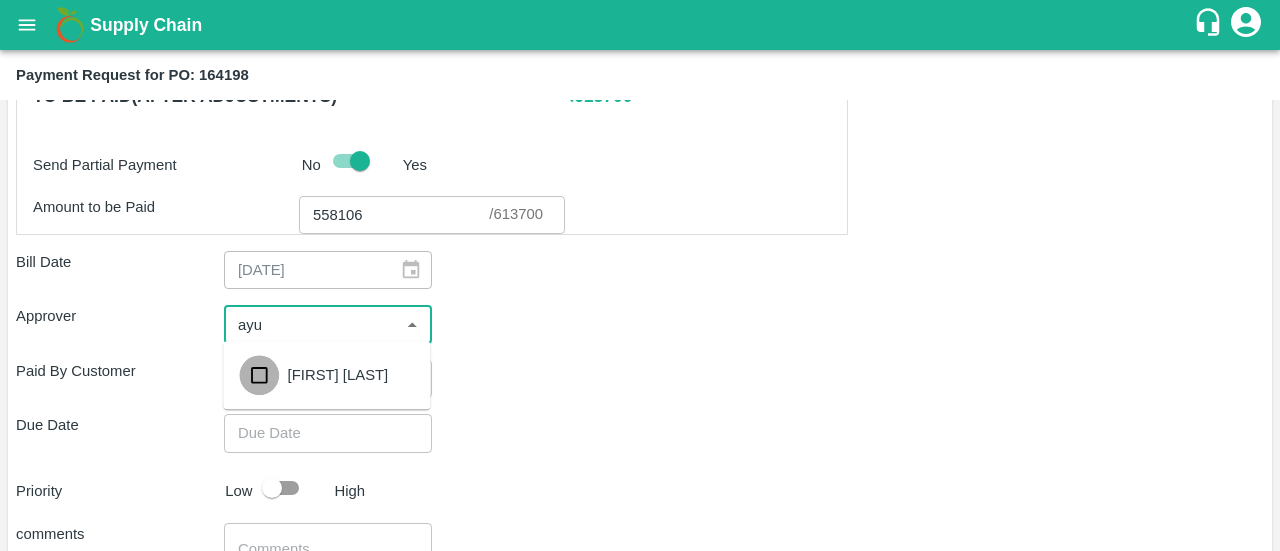 click at bounding box center [259, 375] 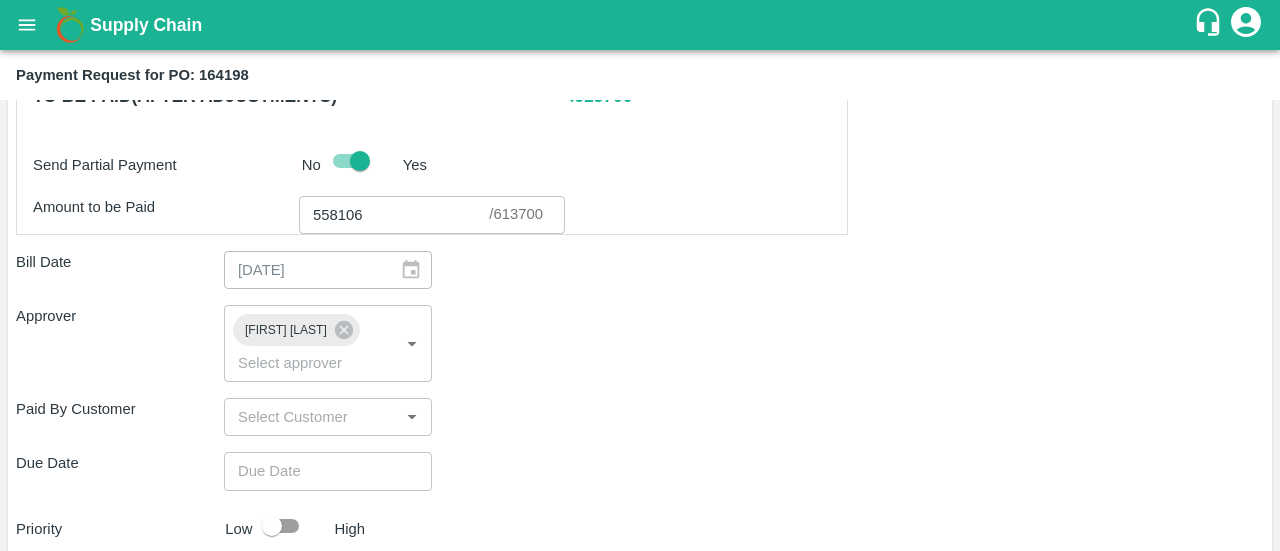 click on "Paid By Customer ​" at bounding box center [640, 417] 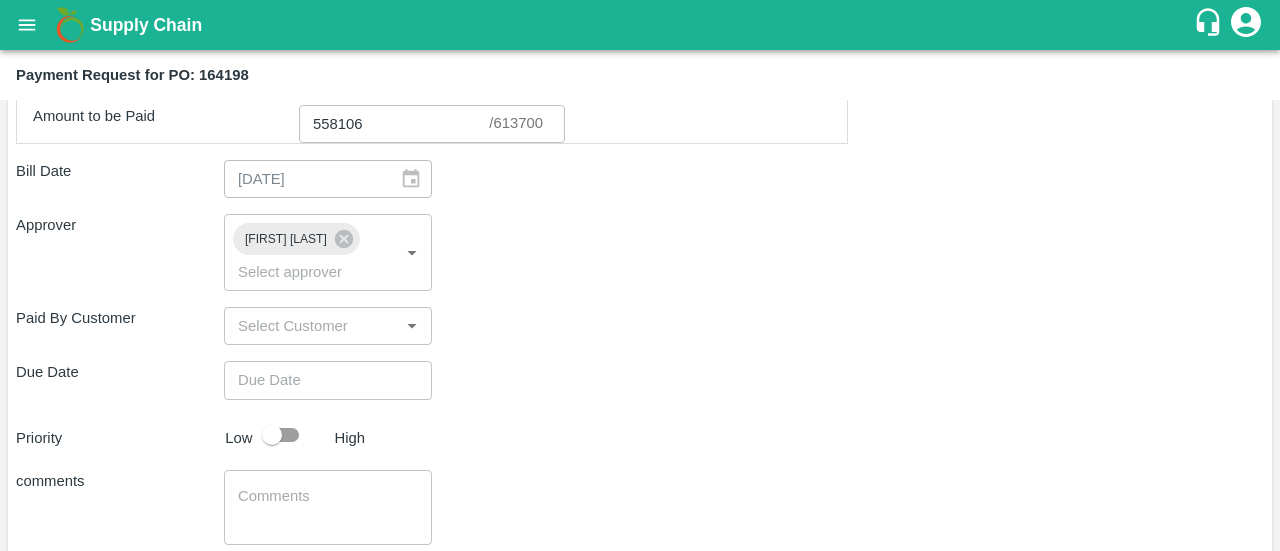 scroll, scrollTop: 648, scrollLeft: 0, axis: vertical 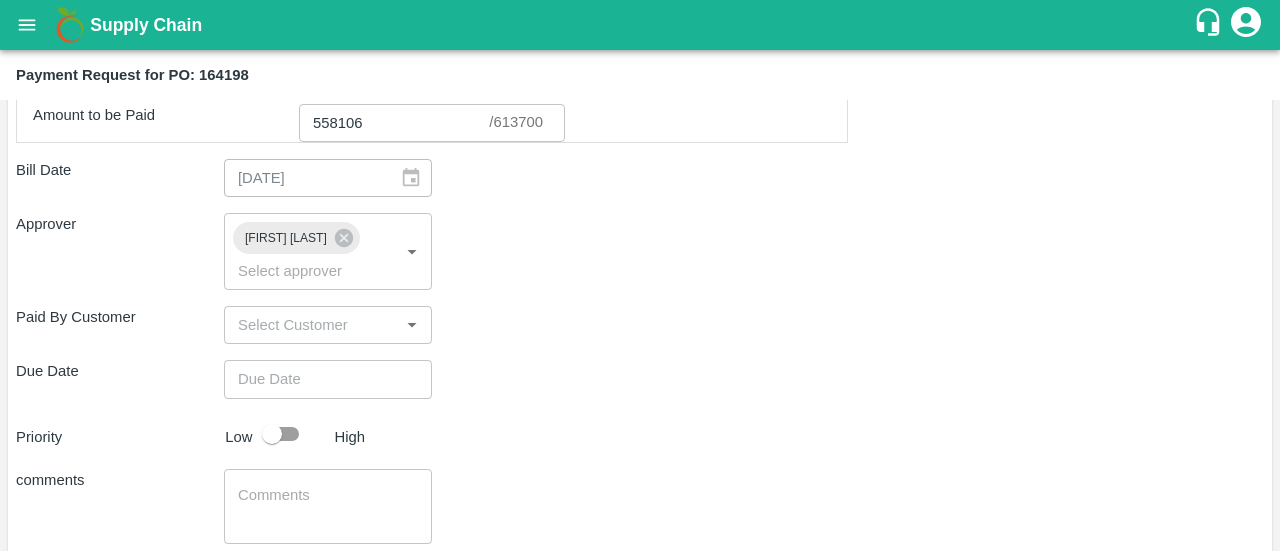 type on "DD/MM/YYYY hh:mm aa" 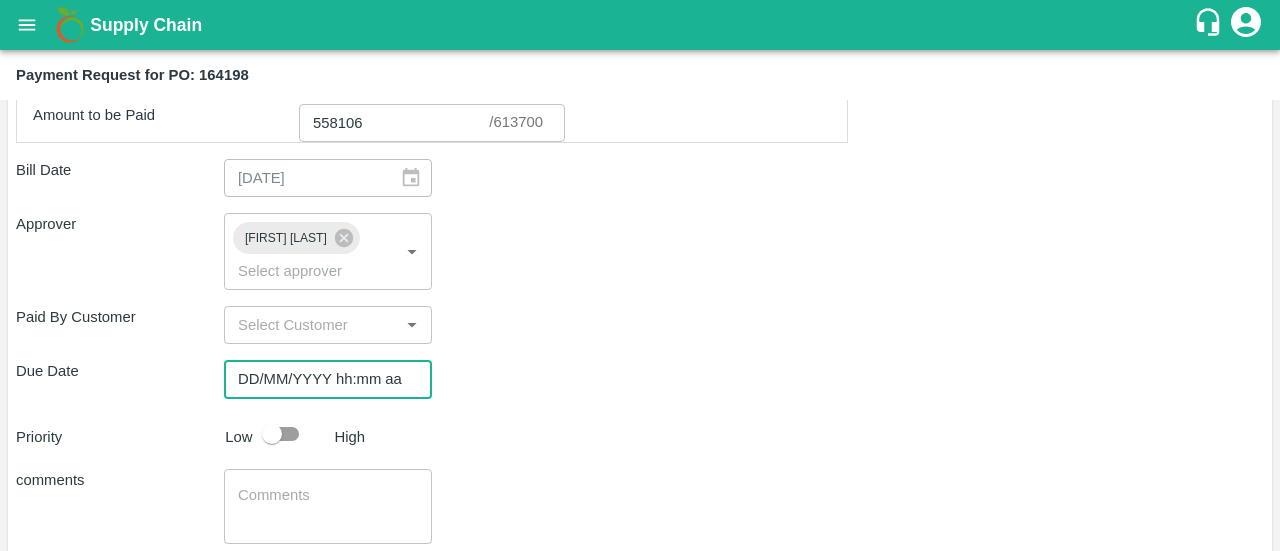 click on "DD/MM/YYYY hh:mm aa" at bounding box center [321, 379] 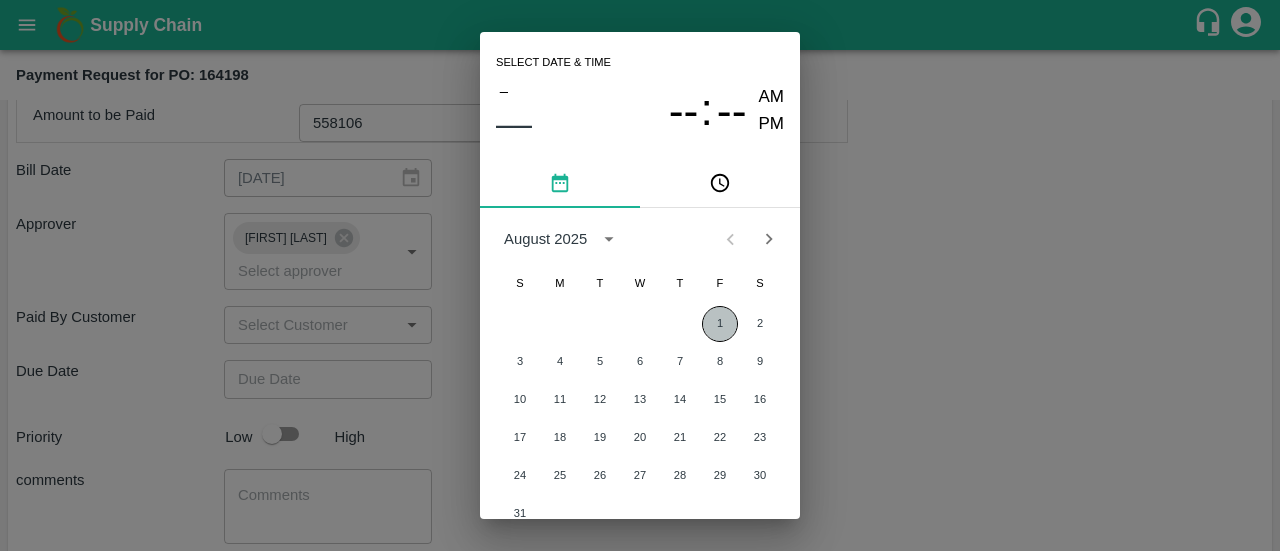 click on "1" at bounding box center [720, 324] 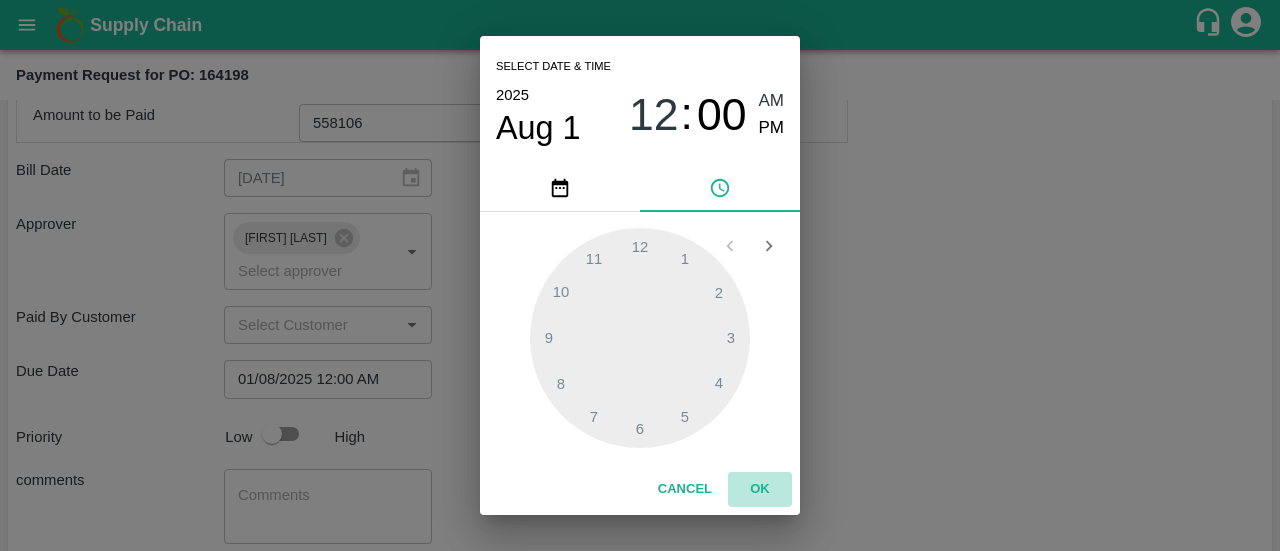 click on "OK" at bounding box center [760, 489] 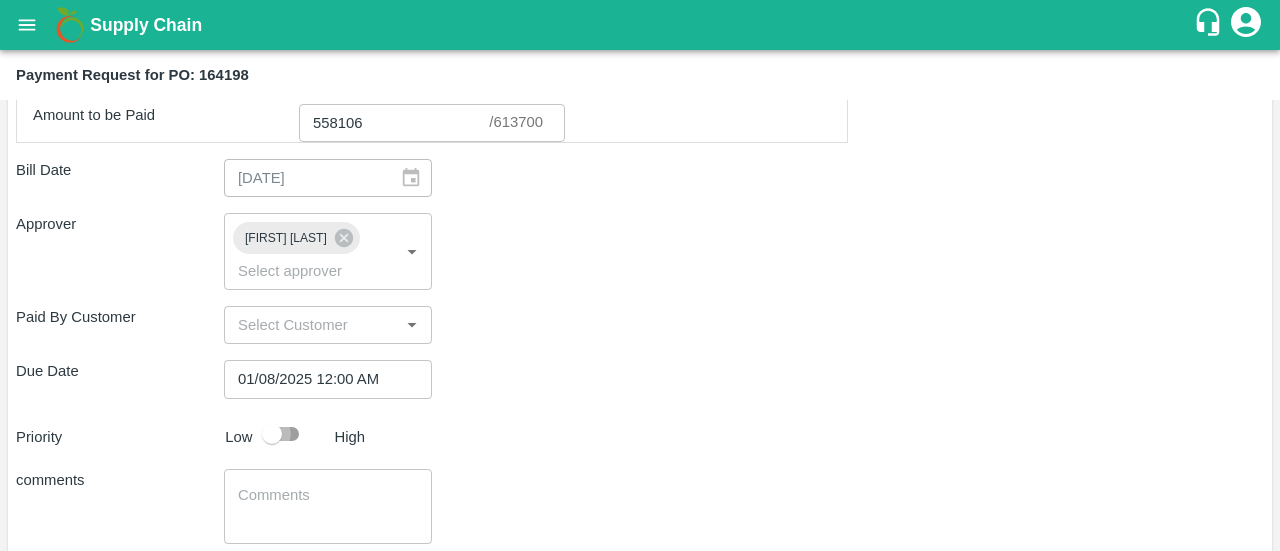 click at bounding box center (272, 434) 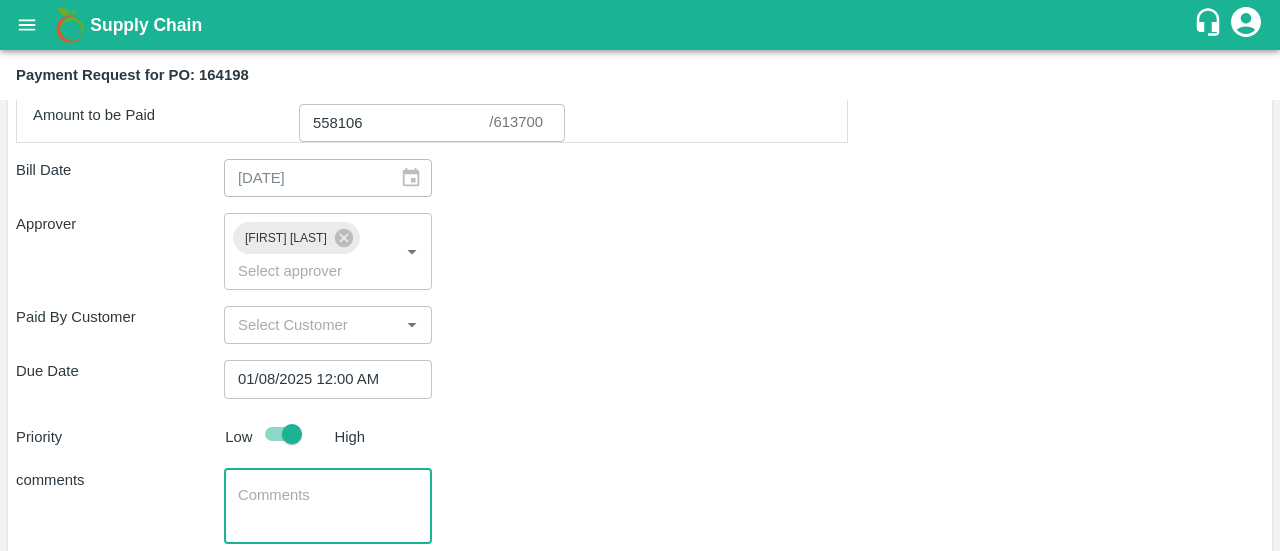 click at bounding box center [328, 506] 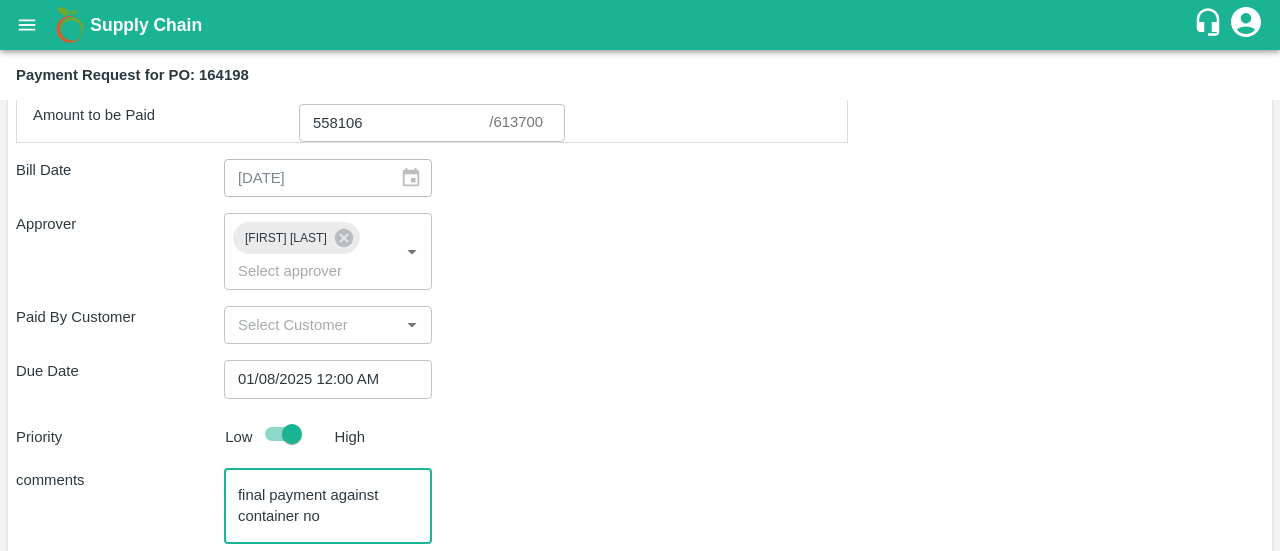 click on "final payment against container no" at bounding box center (328, 506) 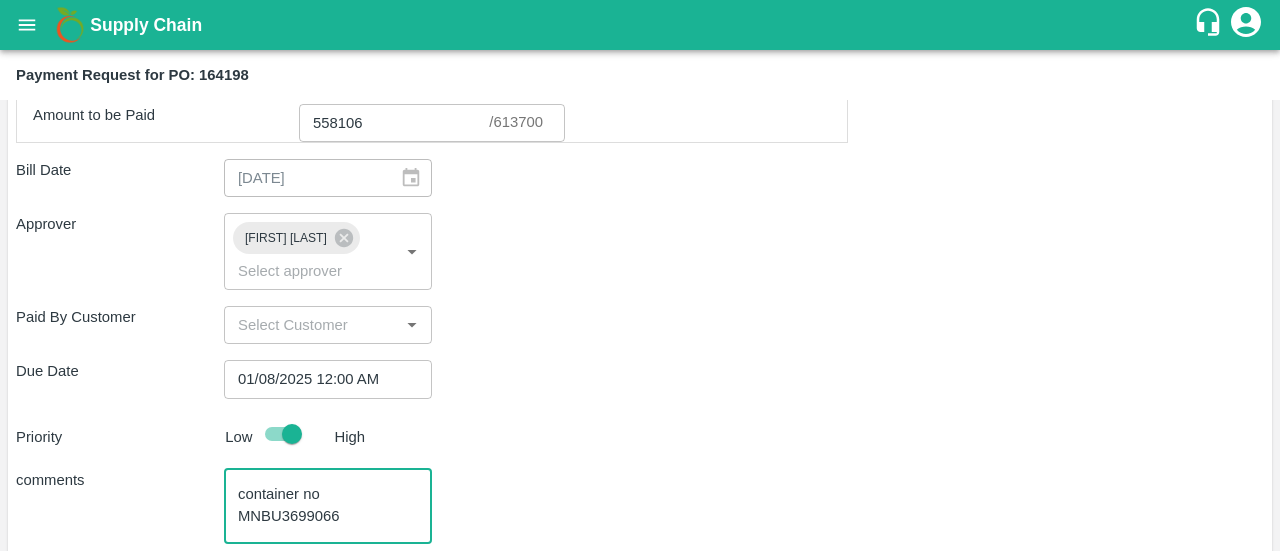 type on "final payment against container no MNBU3699066" 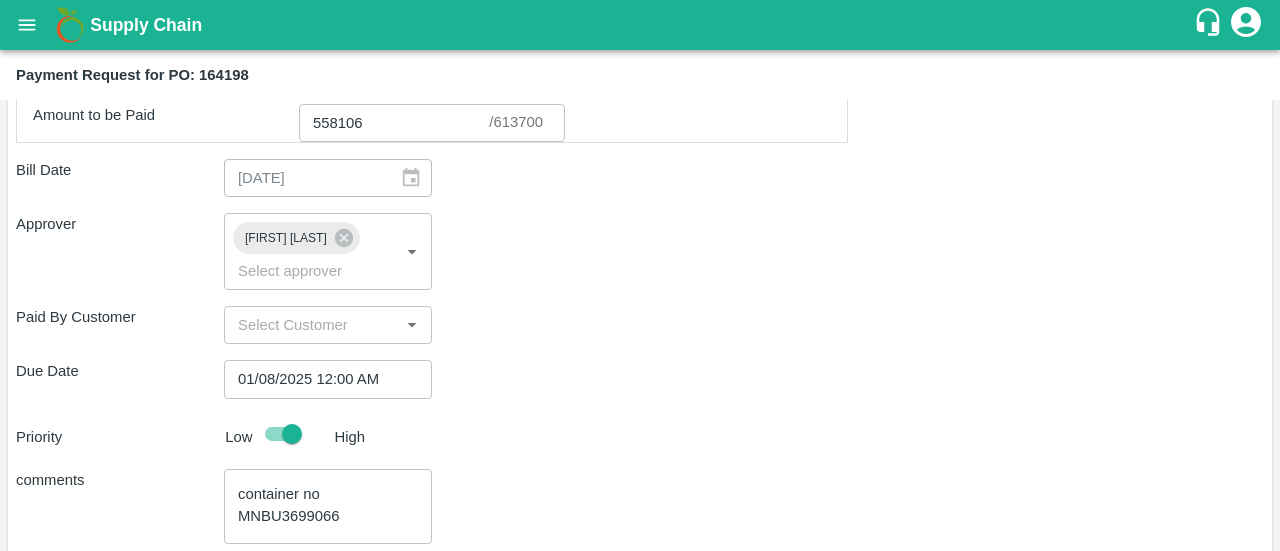 scroll, scrollTop: 763, scrollLeft: 0, axis: vertical 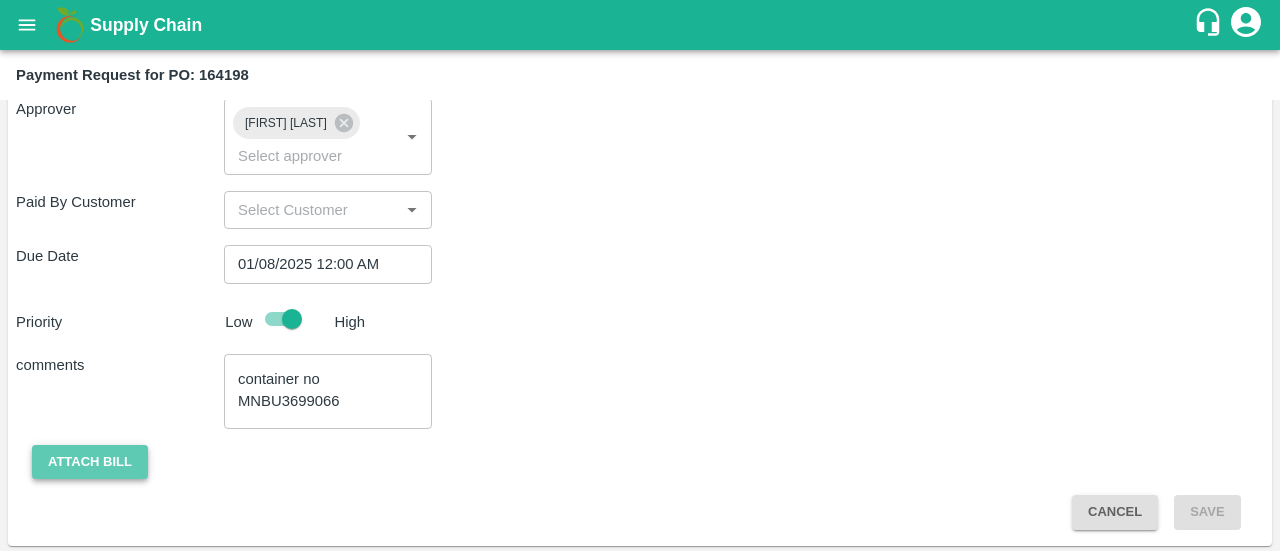 click on "Attach bill" at bounding box center (90, 462) 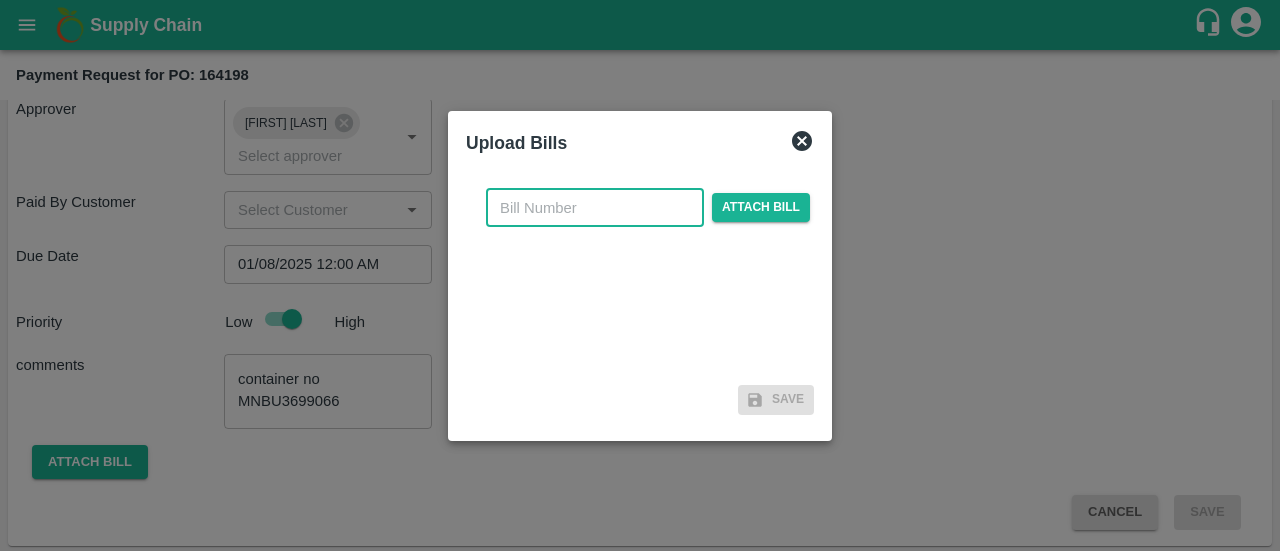 click at bounding box center [595, 208] 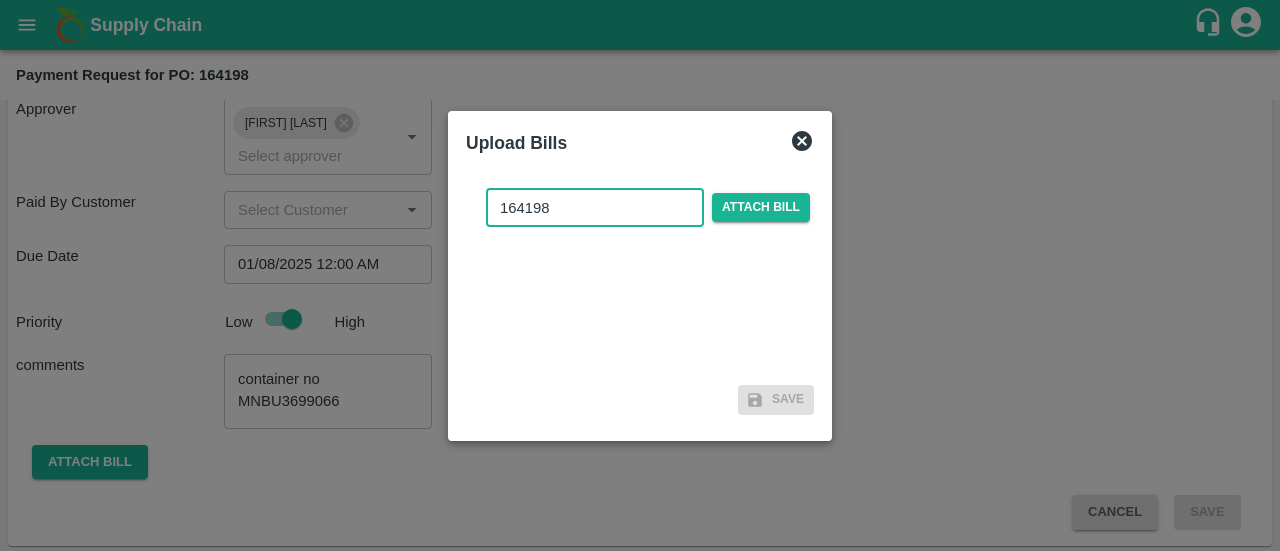 type on "164198" 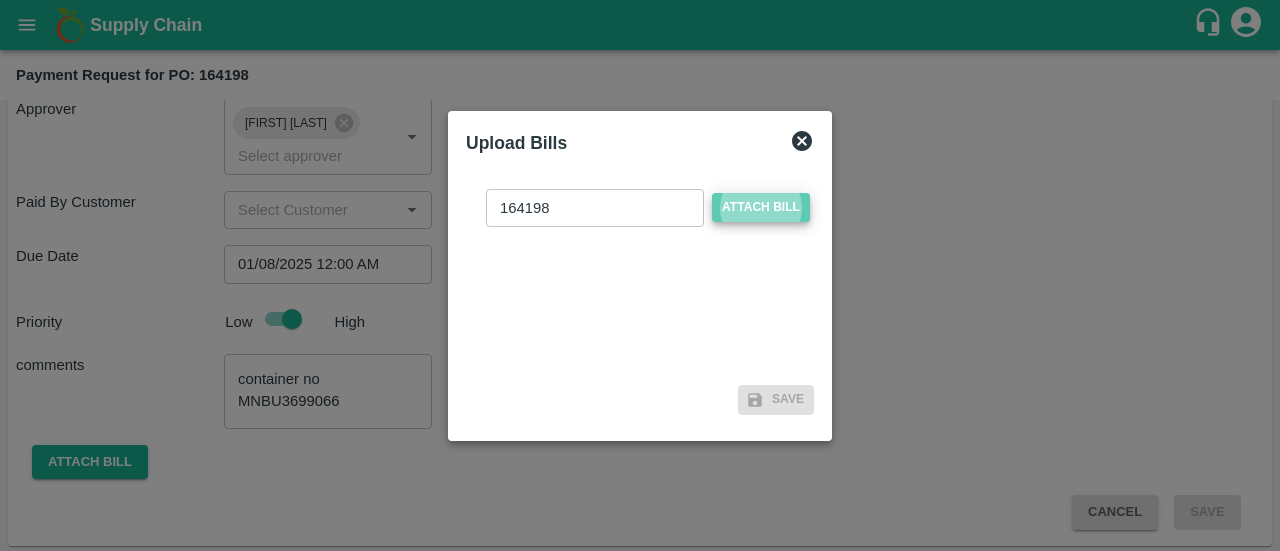 click on "Attach bill" at bounding box center (761, 207) 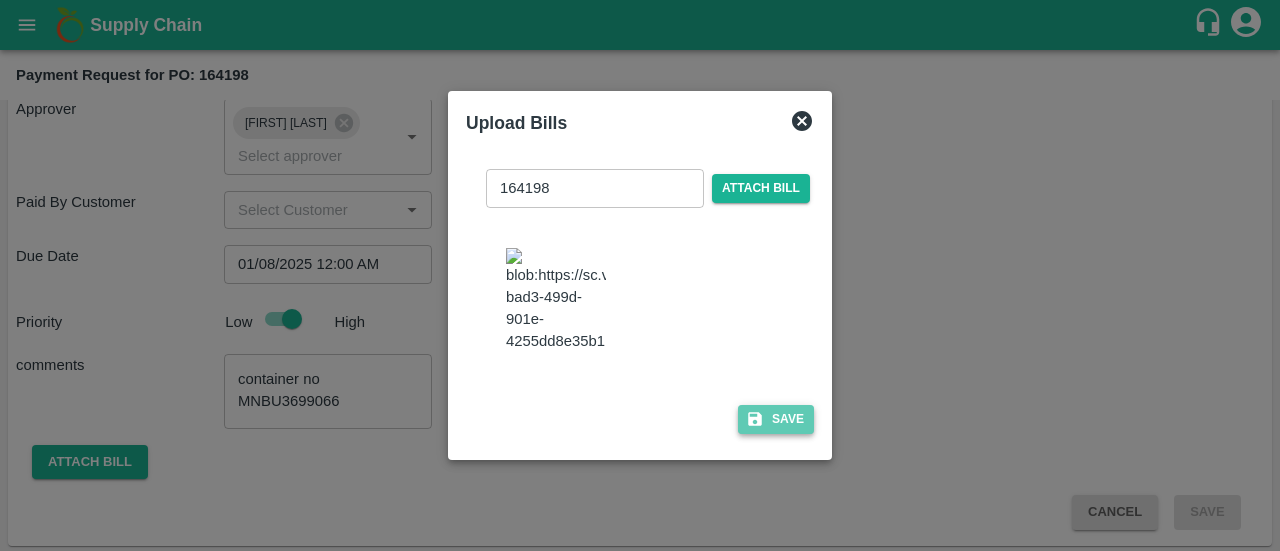 click on "Save" at bounding box center [776, 419] 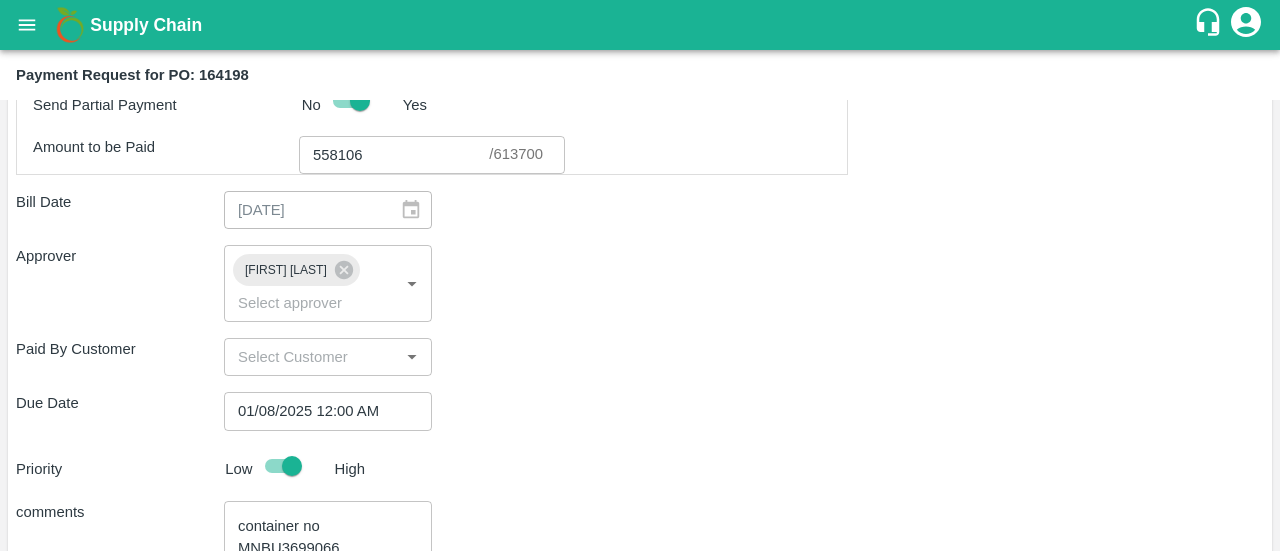 scroll, scrollTop: 899, scrollLeft: 0, axis: vertical 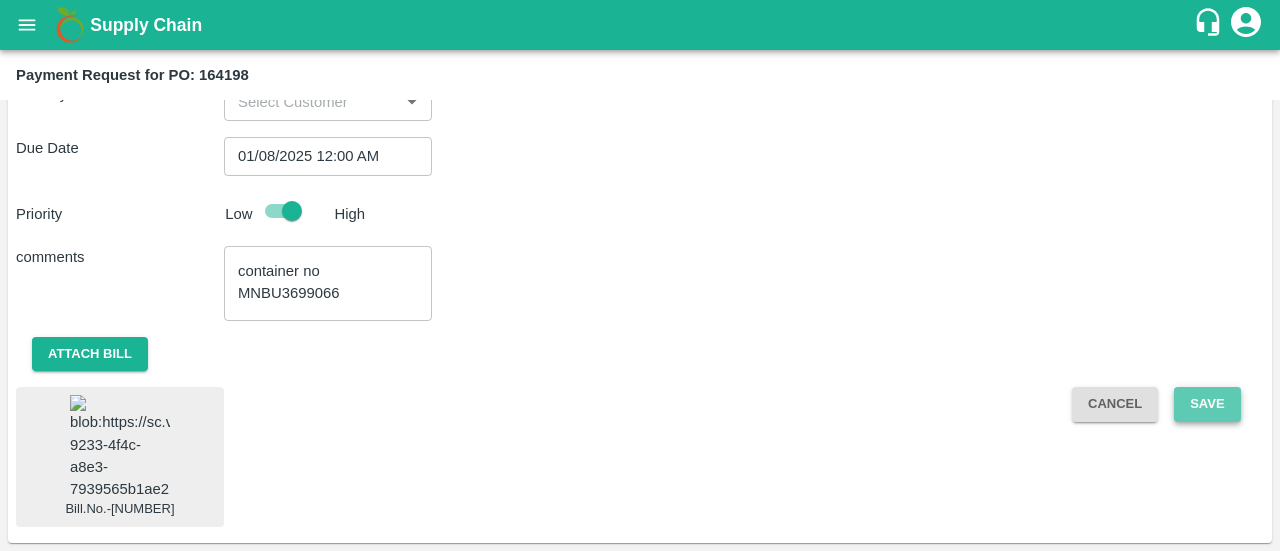 click on "Save" at bounding box center [1207, 404] 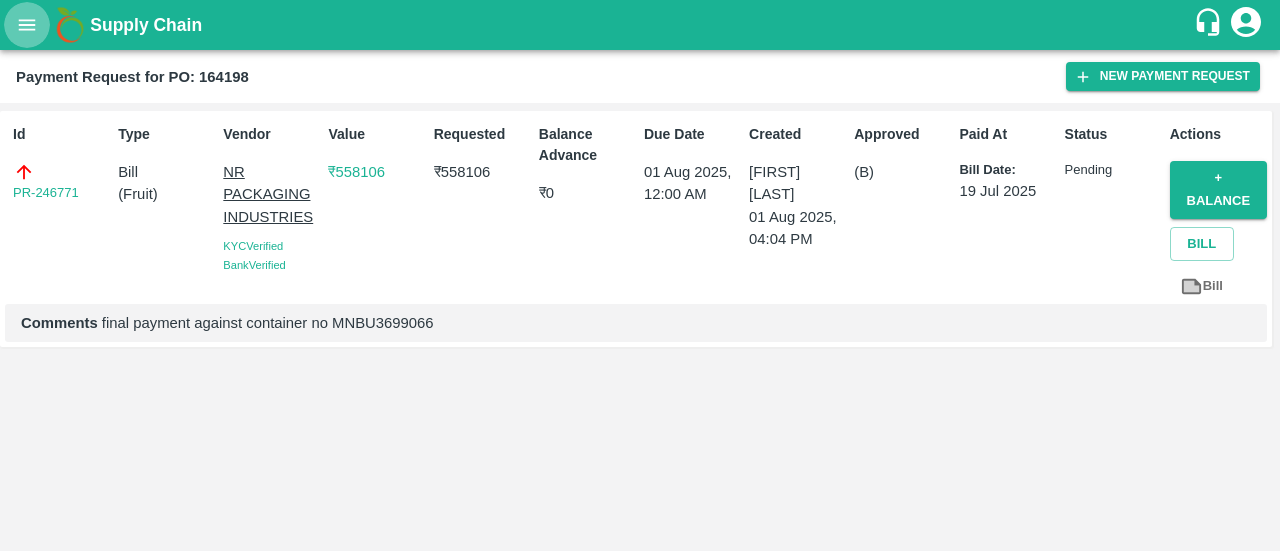 click 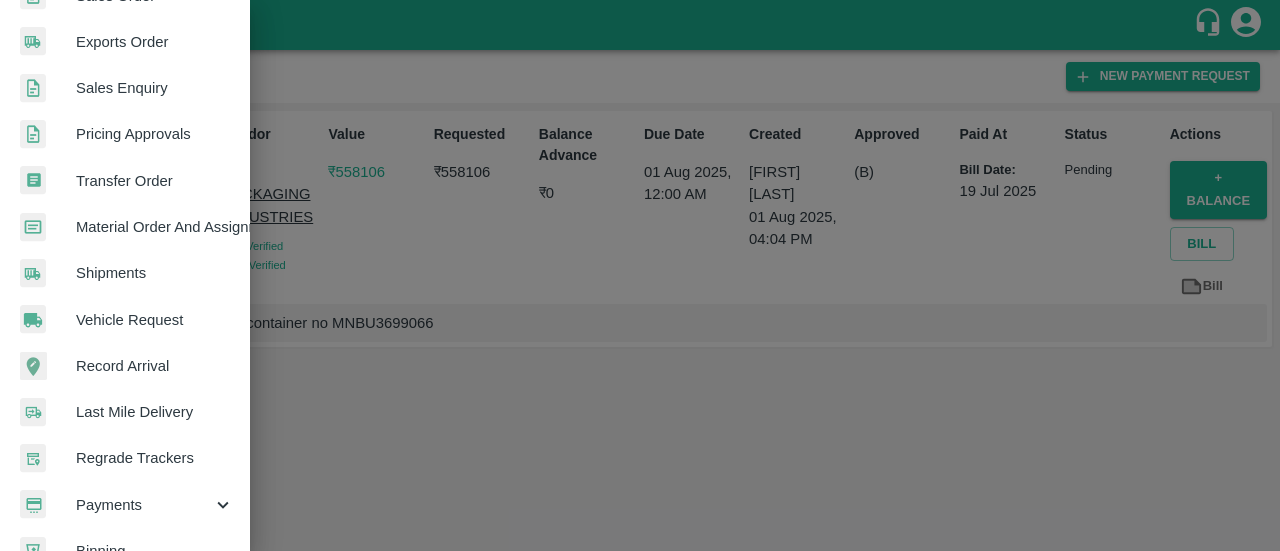 scroll, scrollTop: 588, scrollLeft: 0, axis: vertical 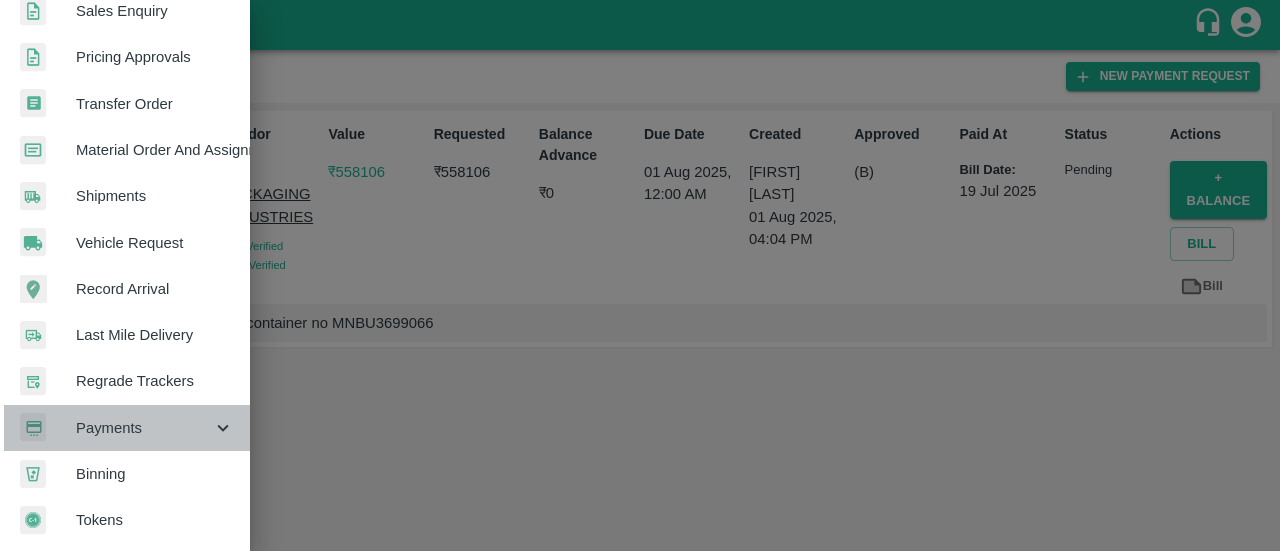 click on "Payments" at bounding box center [144, 428] 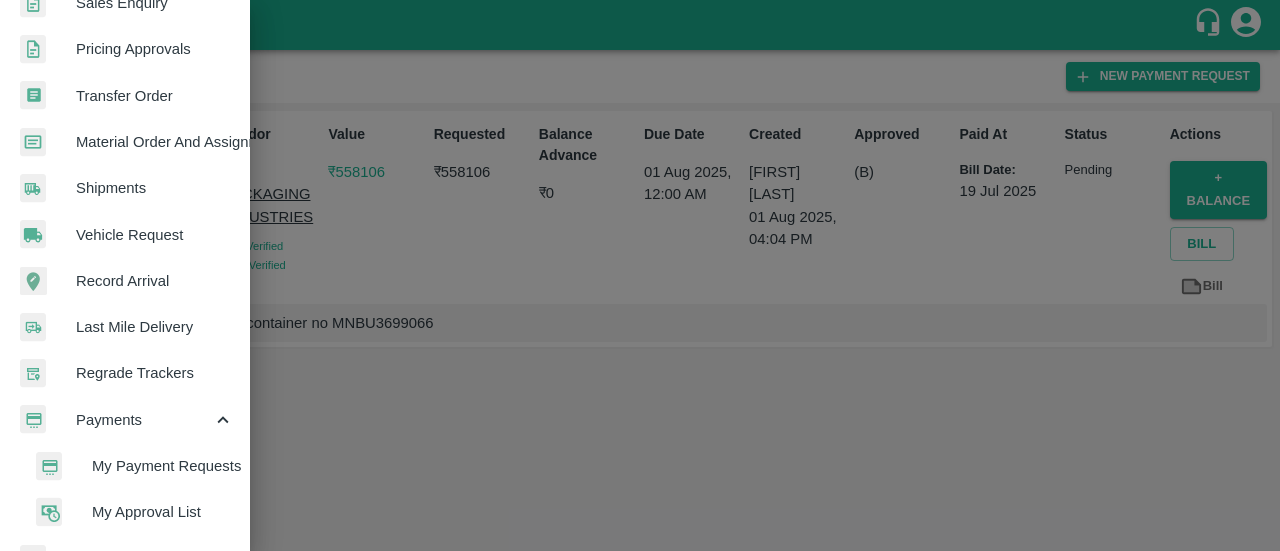 click on "My Payment Requests" at bounding box center (163, 466) 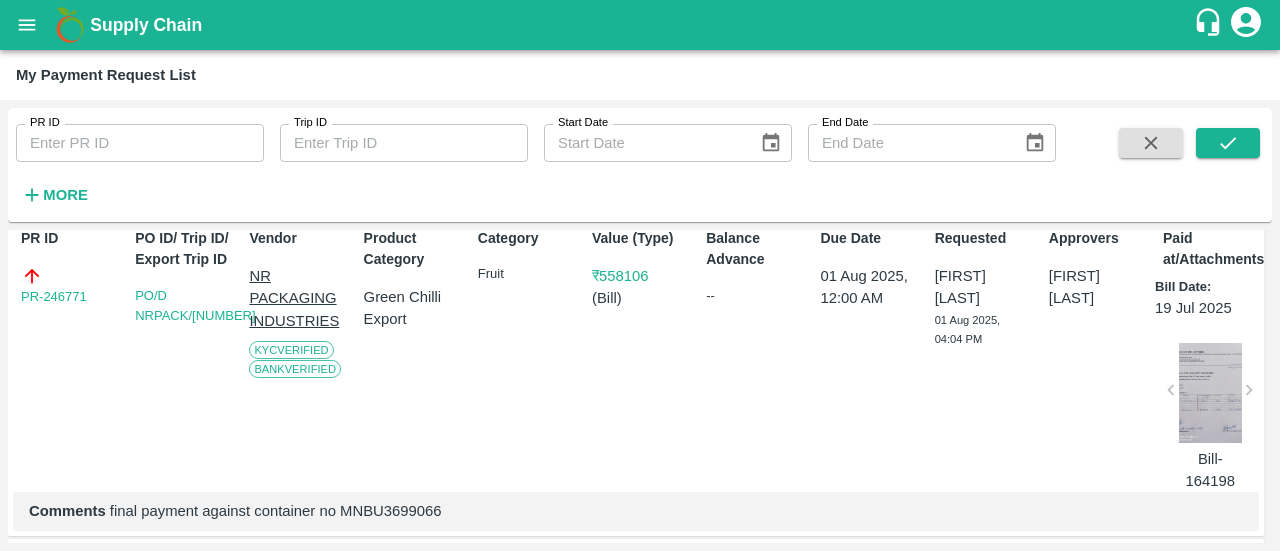 scroll, scrollTop: 90, scrollLeft: 0, axis: vertical 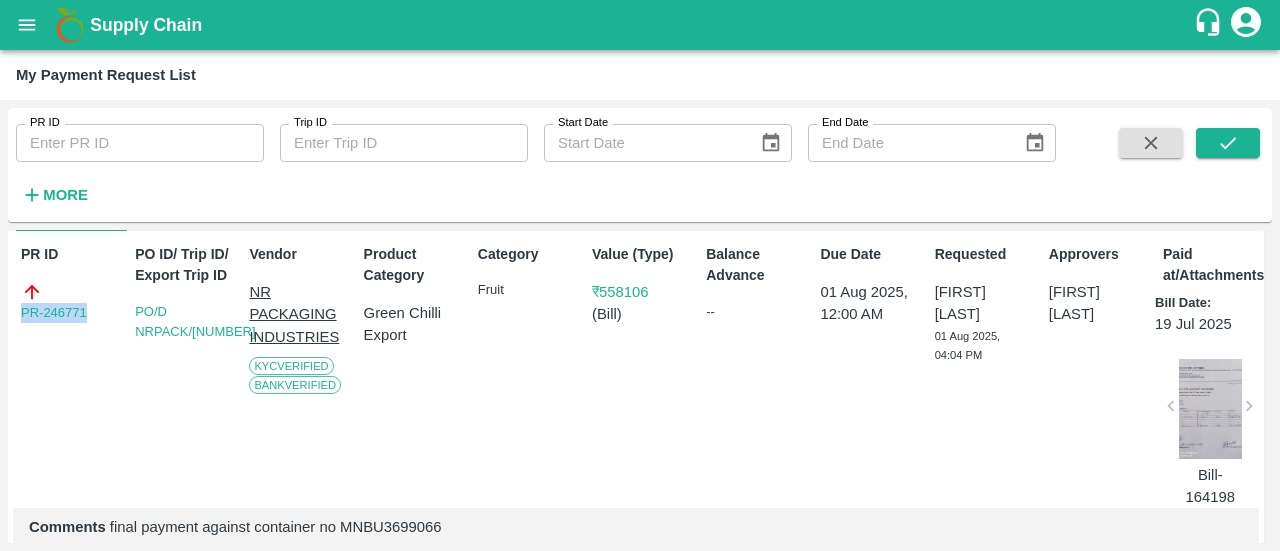 drag, startPoint x: 94, startPoint y: 315, endPoint x: 0, endPoint y: 342, distance: 97.80082 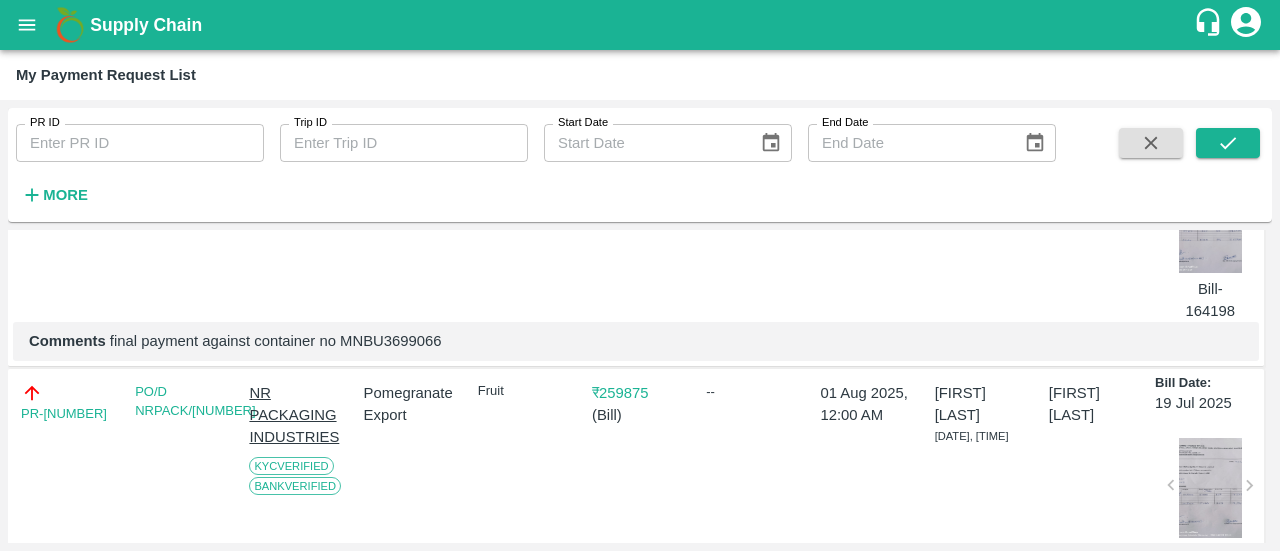 scroll, scrollTop: 338, scrollLeft: 0, axis: vertical 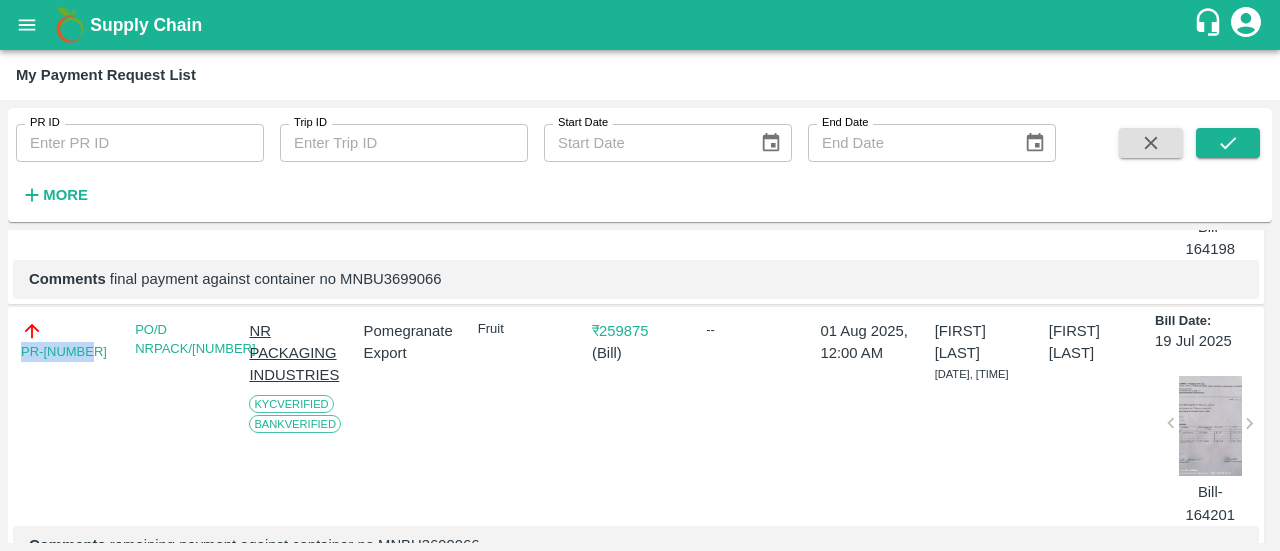 drag, startPoint x: 102, startPoint y: 355, endPoint x: 0, endPoint y: 377, distance: 104.34558 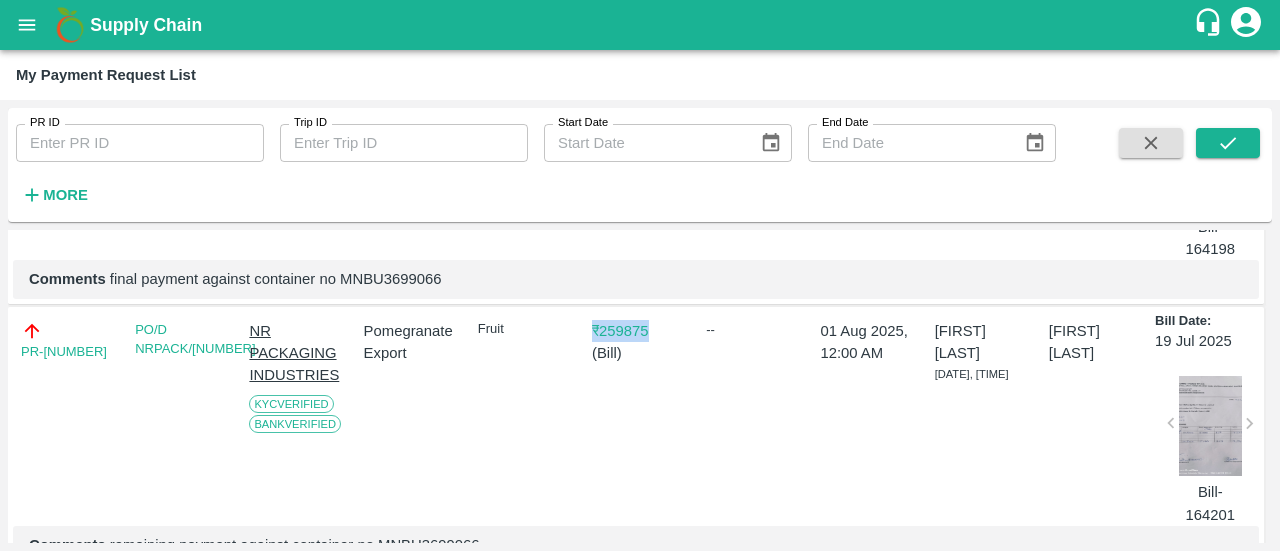 drag, startPoint x: 658, startPoint y: 332, endPoint x: 551, endPoint y: 332, distance: 107 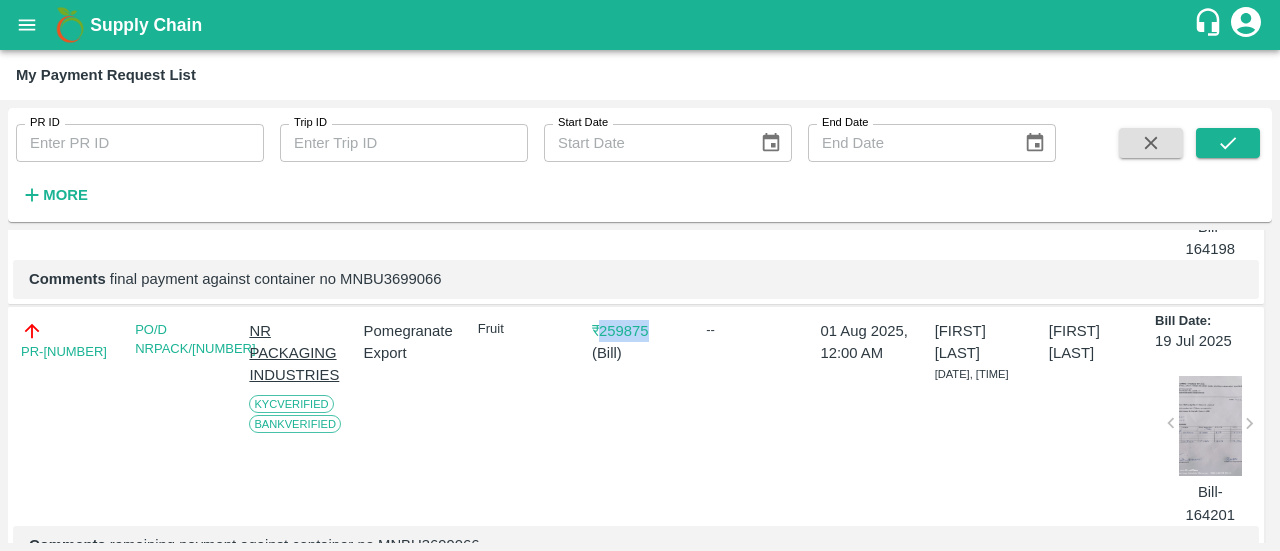 drag, startPoint x: 668, startPoint y: 339, endPoint x: 600, endPoint y: 339, distance: 68 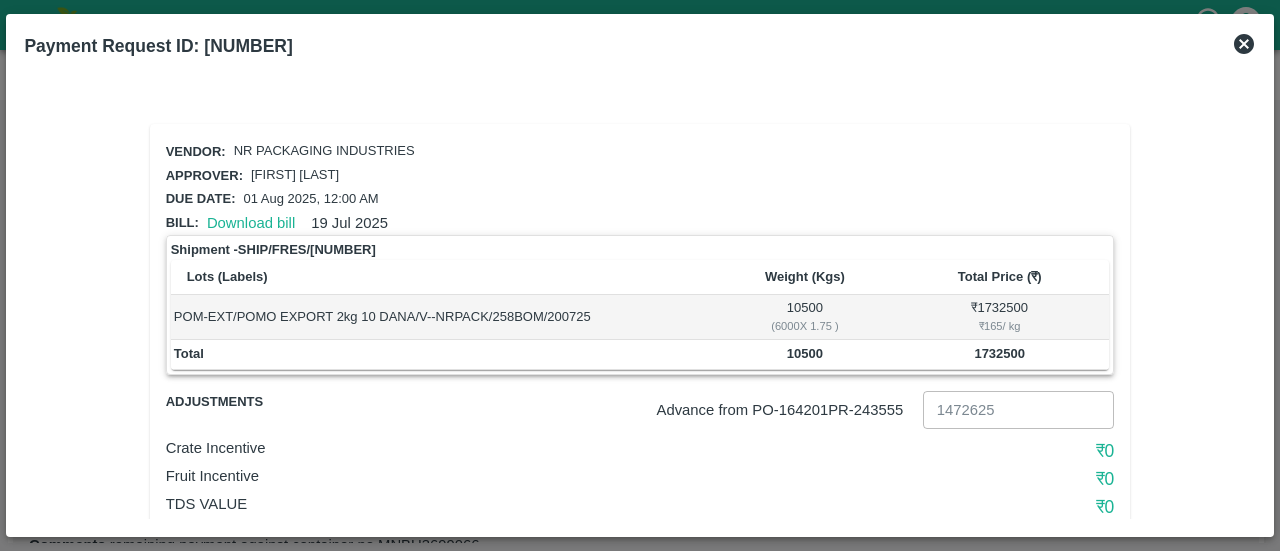 click 